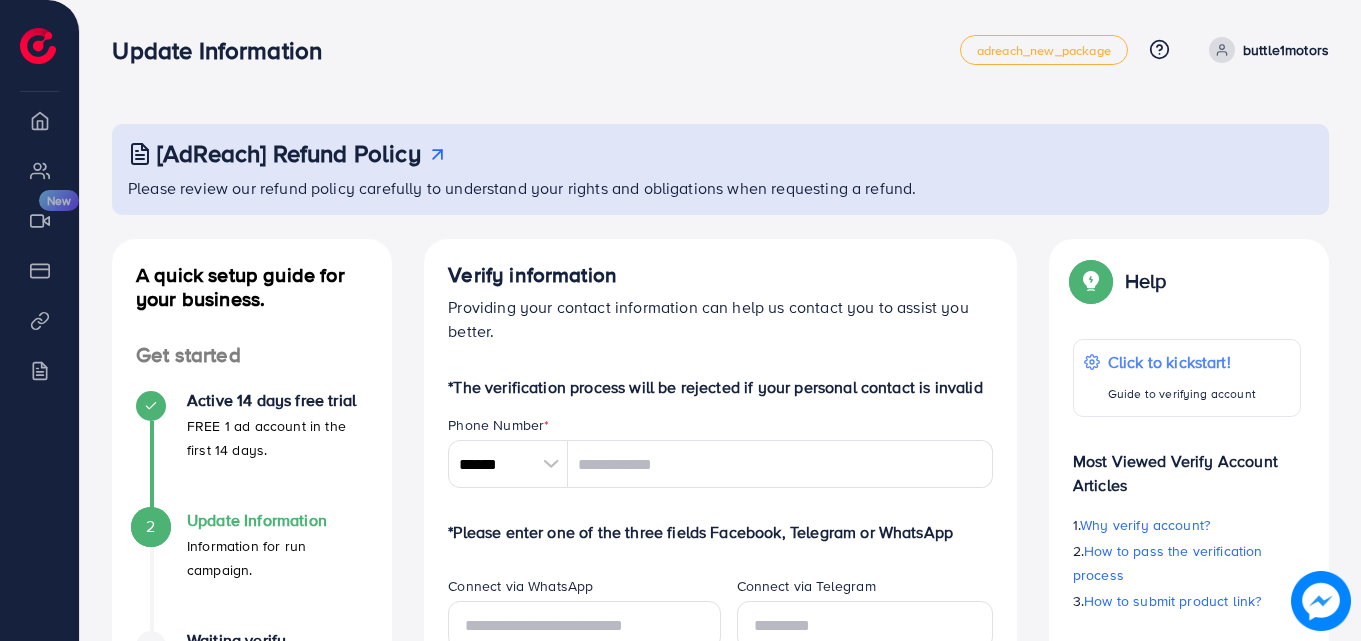 scroll, scrollTop: 0, scrollLeft: 0, axis: both 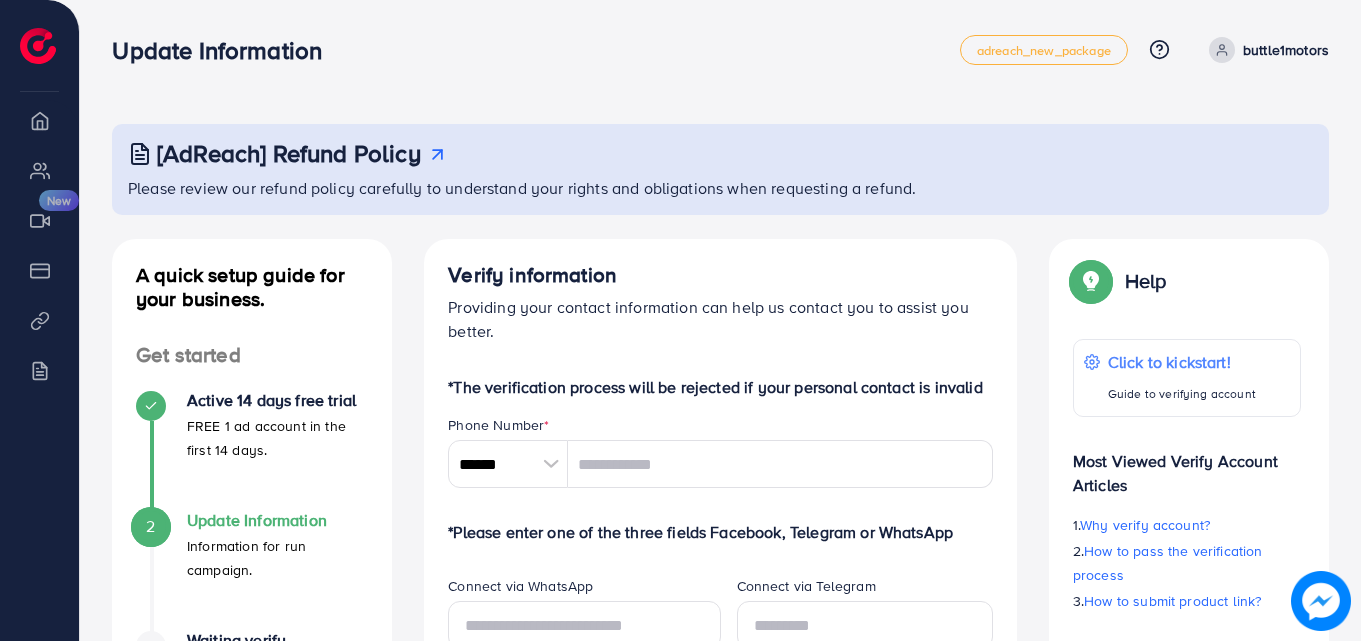 drag, startPoint x: 554, startPoint y: 456, endPoint x: 553, endPoint y: 427, distance: 29.017237 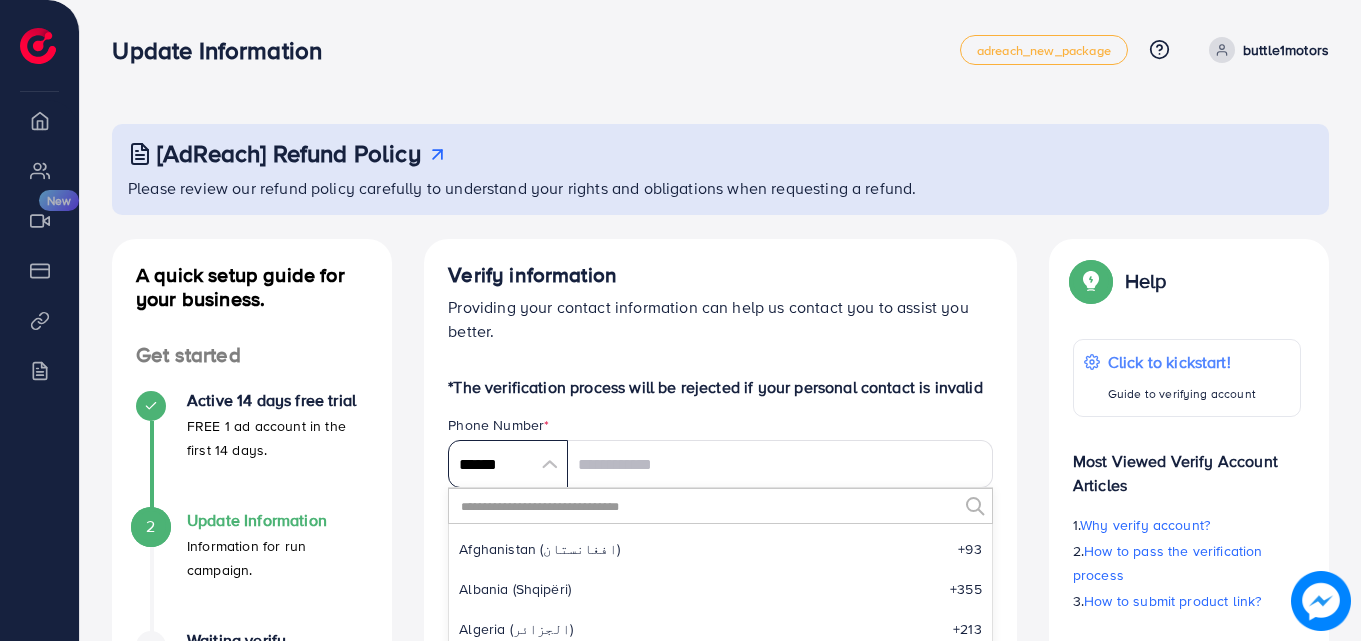 scroll, scrollTop: 9285, scrollLeft: 0, axis: vertical 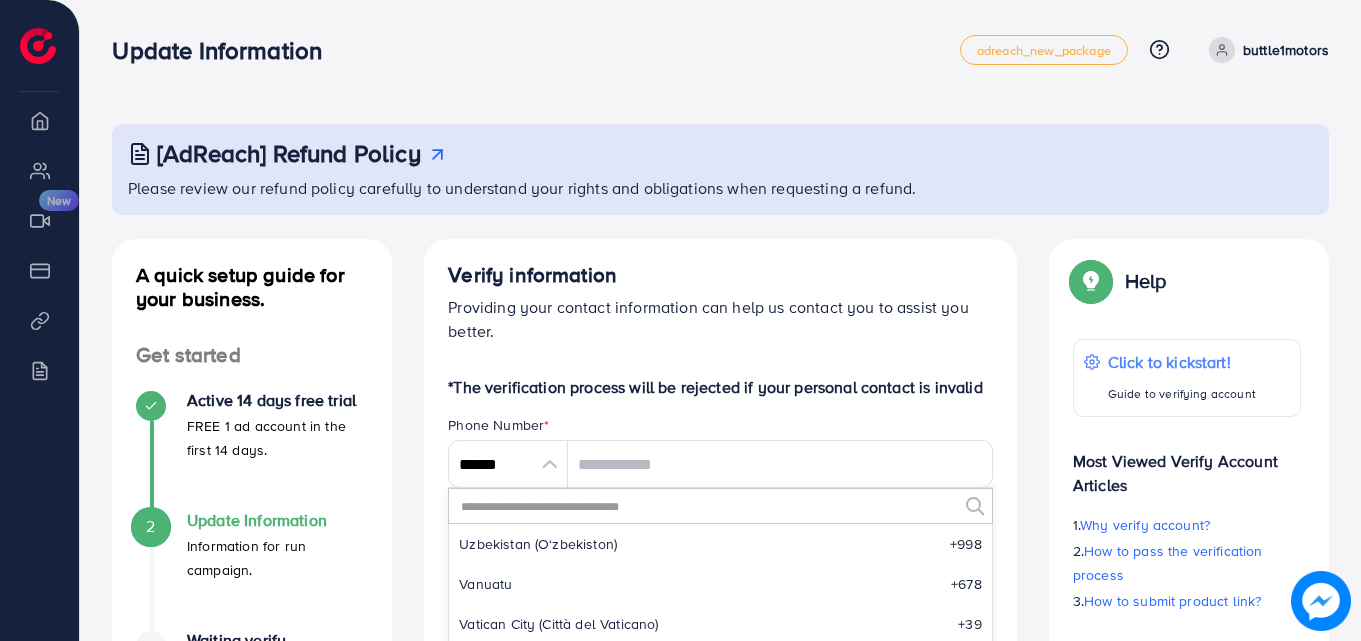 click at bounding box center (708, 506) 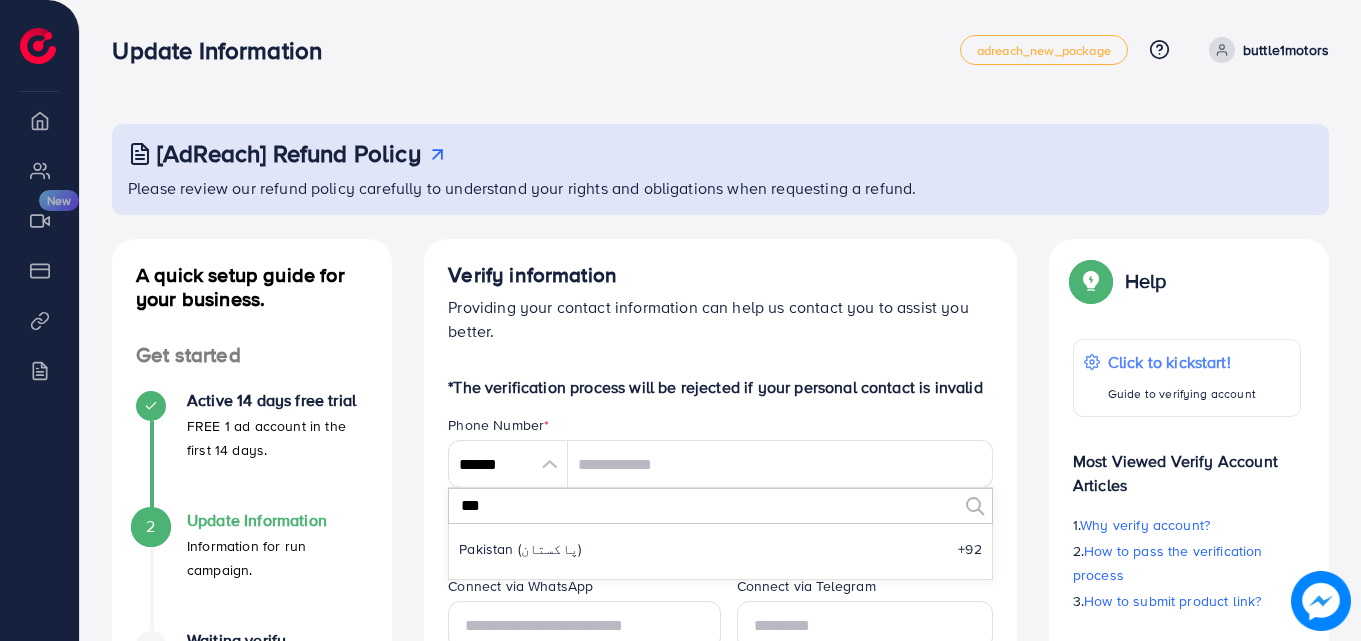scroll, scrollTop: 0, scrollLeft: 0, axis: both 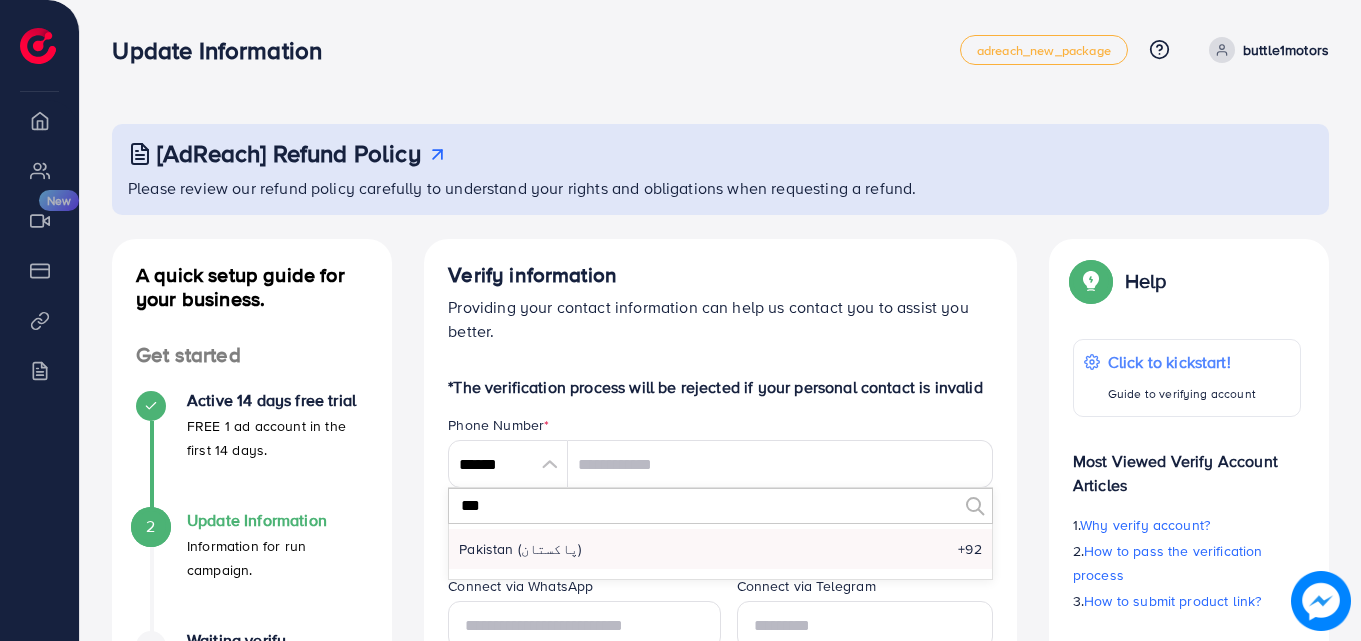 type on "***" 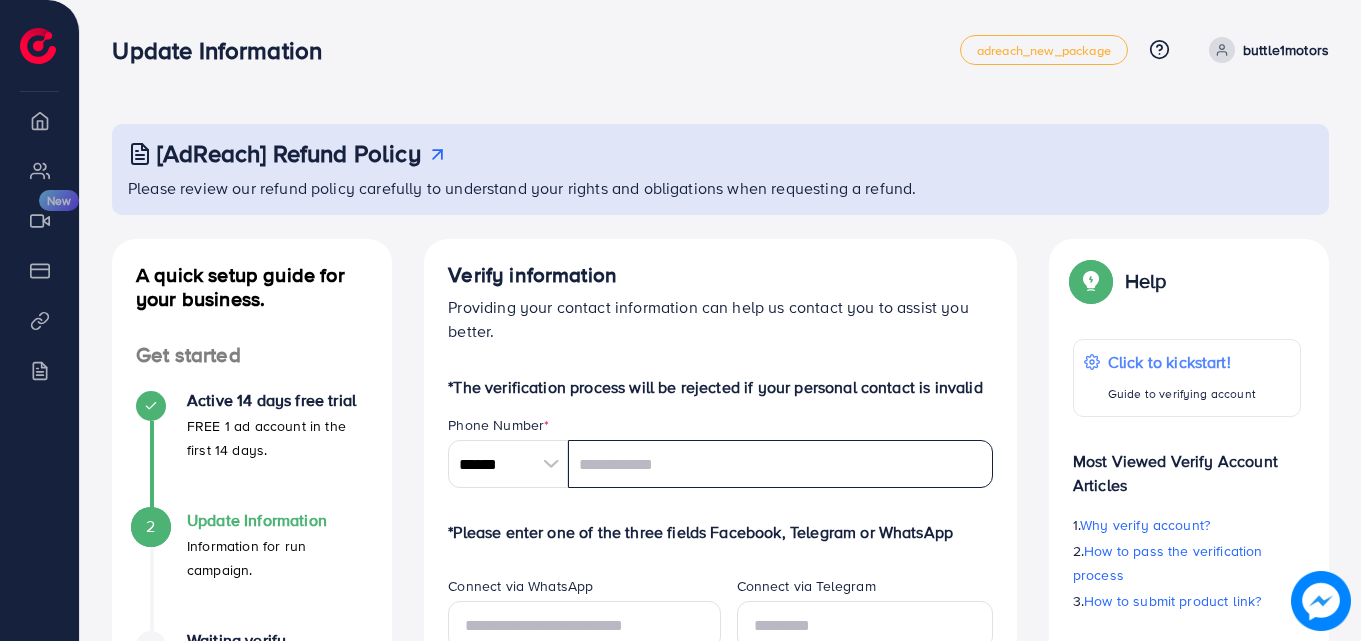 click at bounding box center (780, 464) 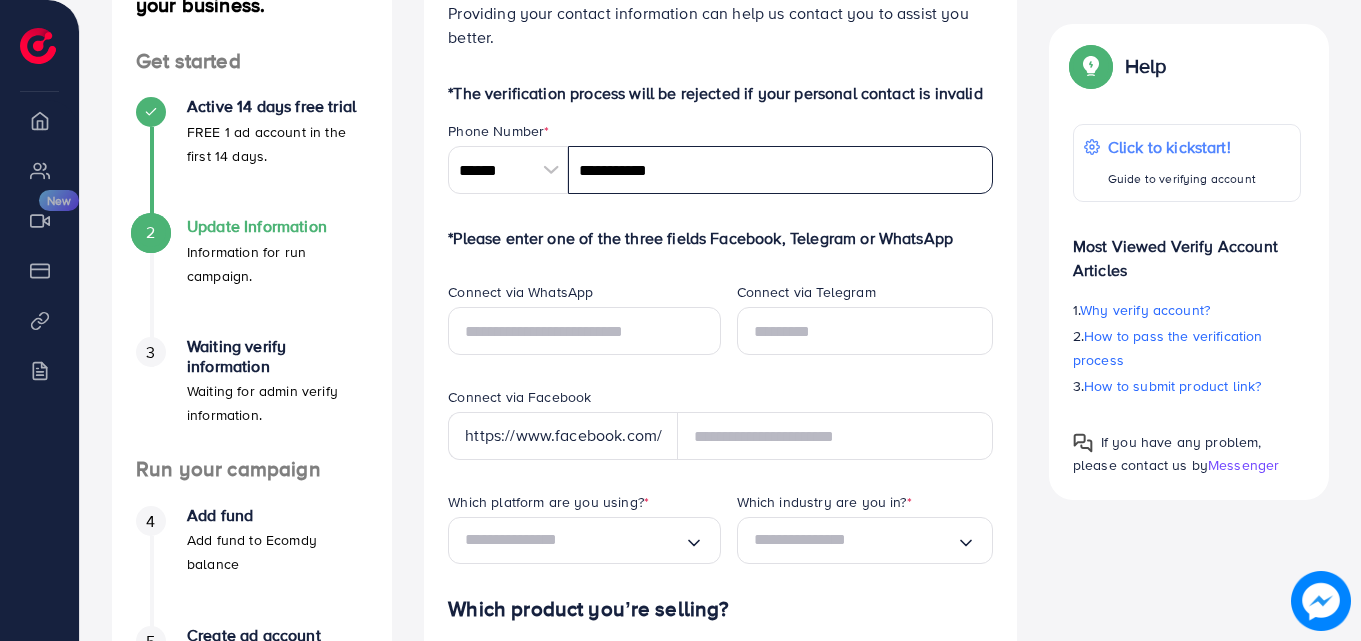 scroll, scrollTop: 300, scrollLeft: 0, axis: vertical 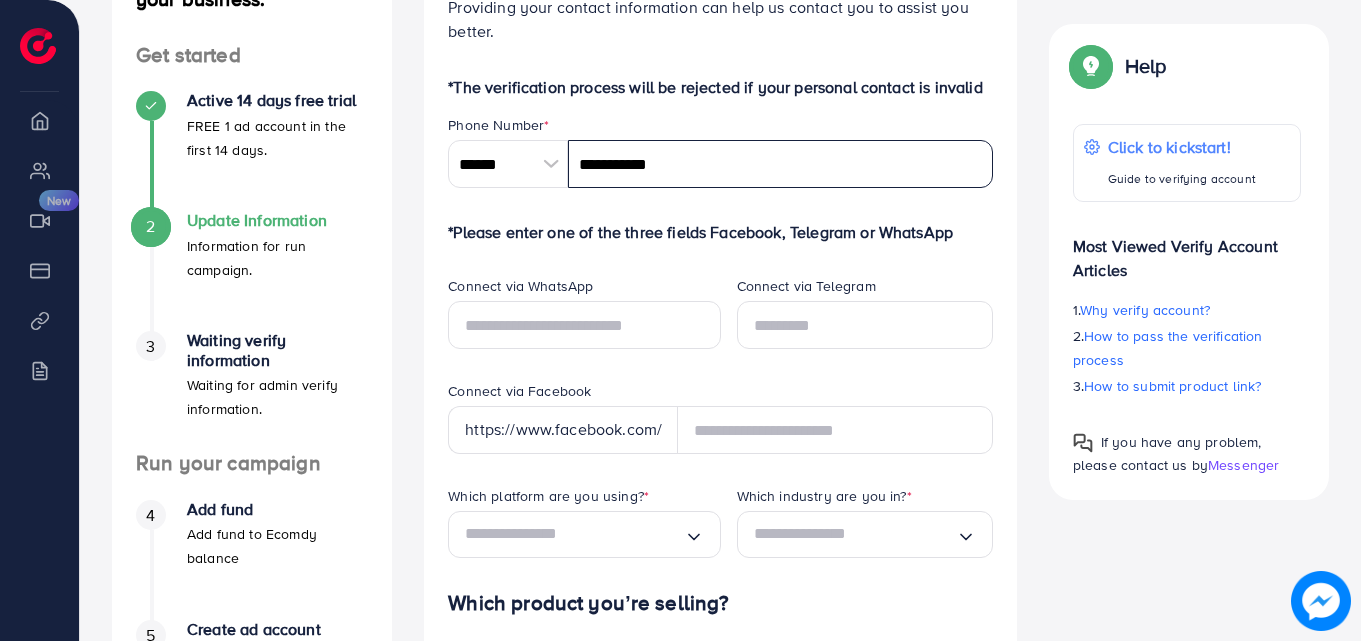 type on "**********" 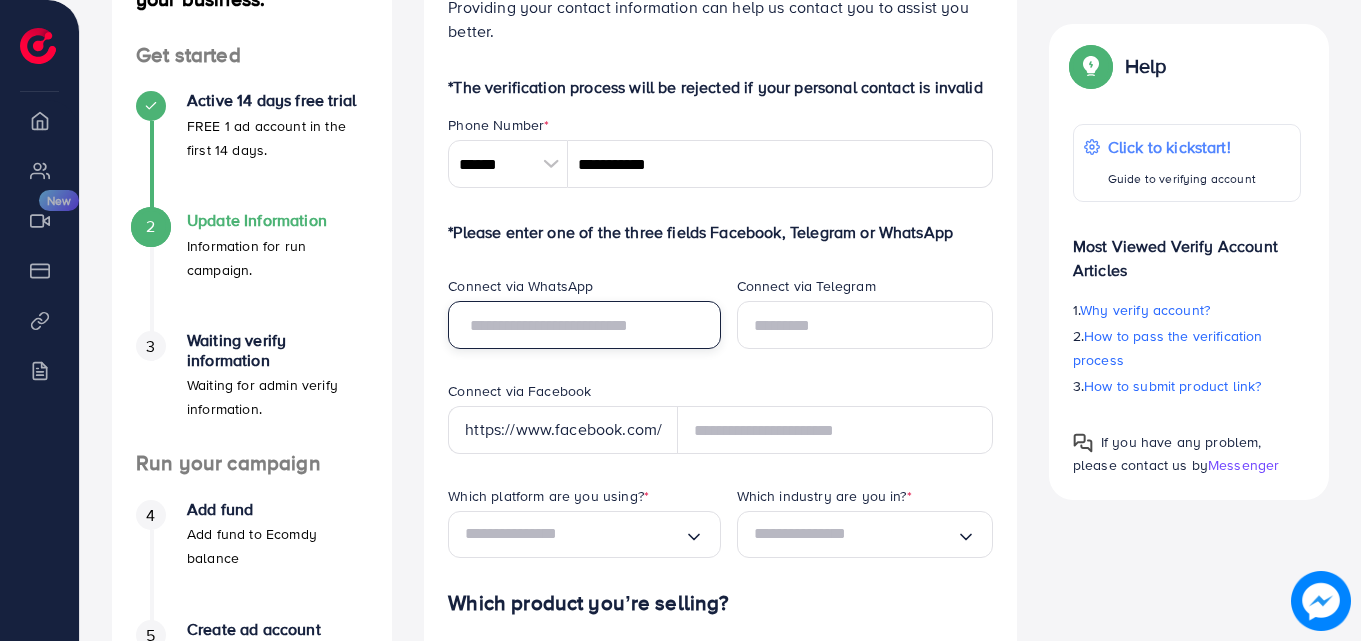 click at bounding box center (584, 325) 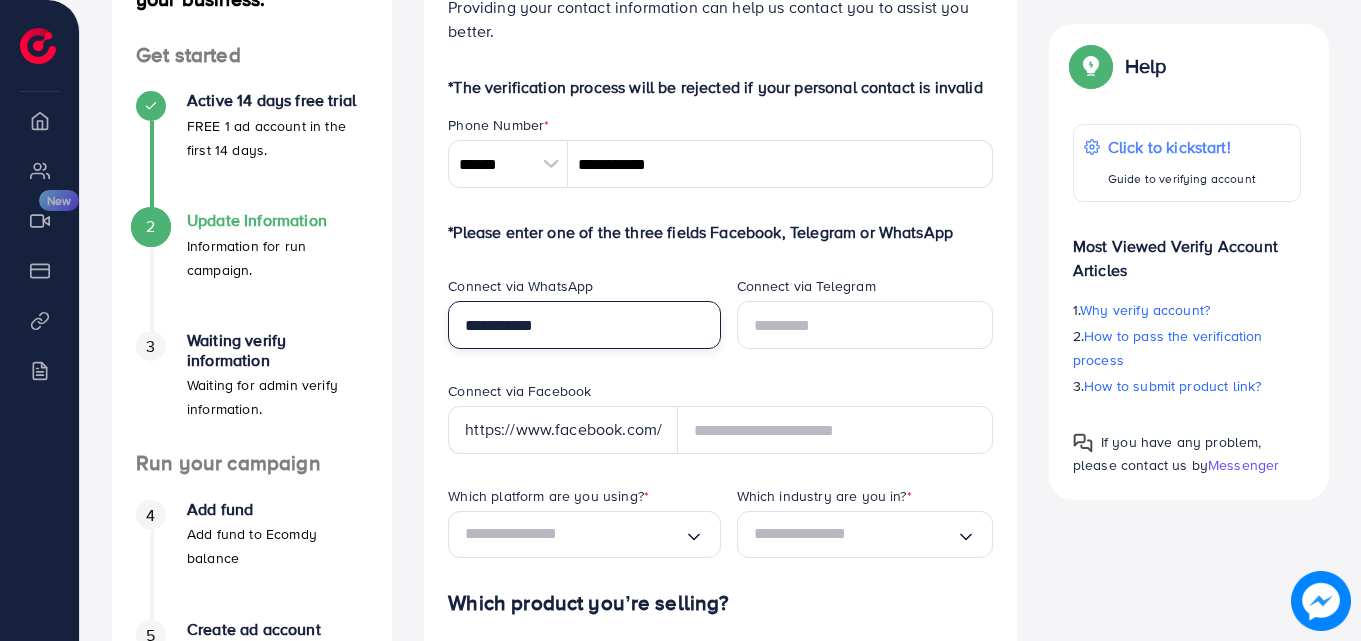 type on "**********" 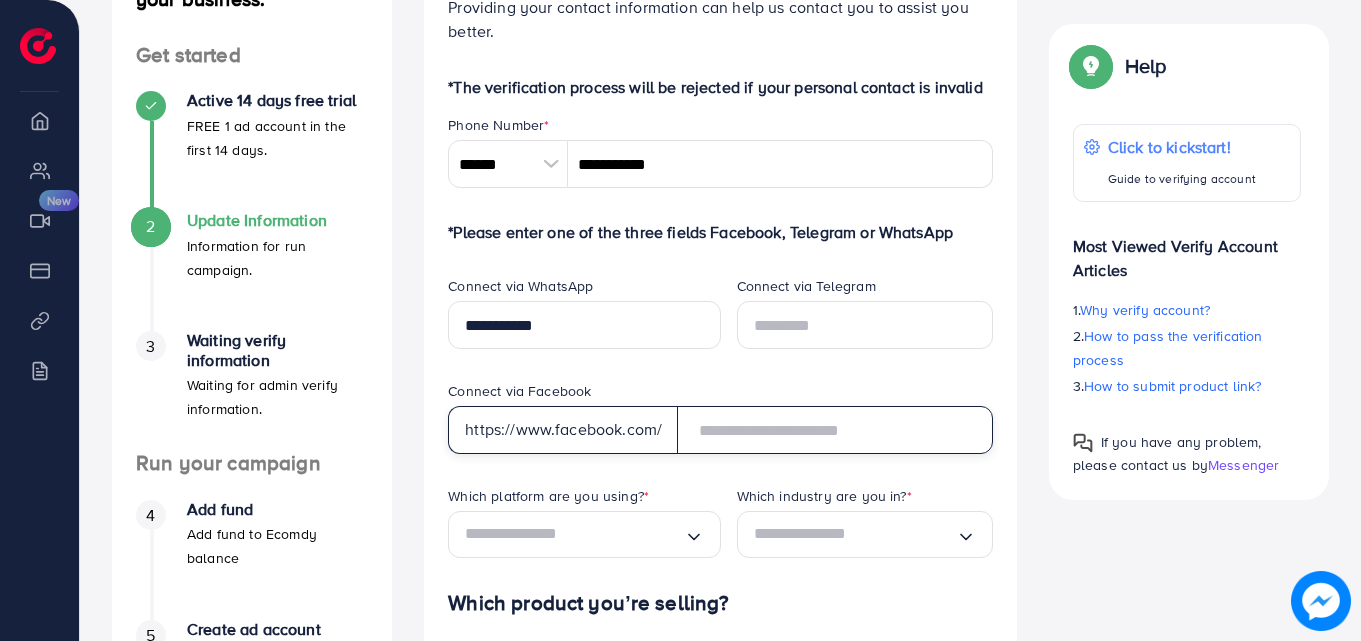 click at bounding box center (835, 430) 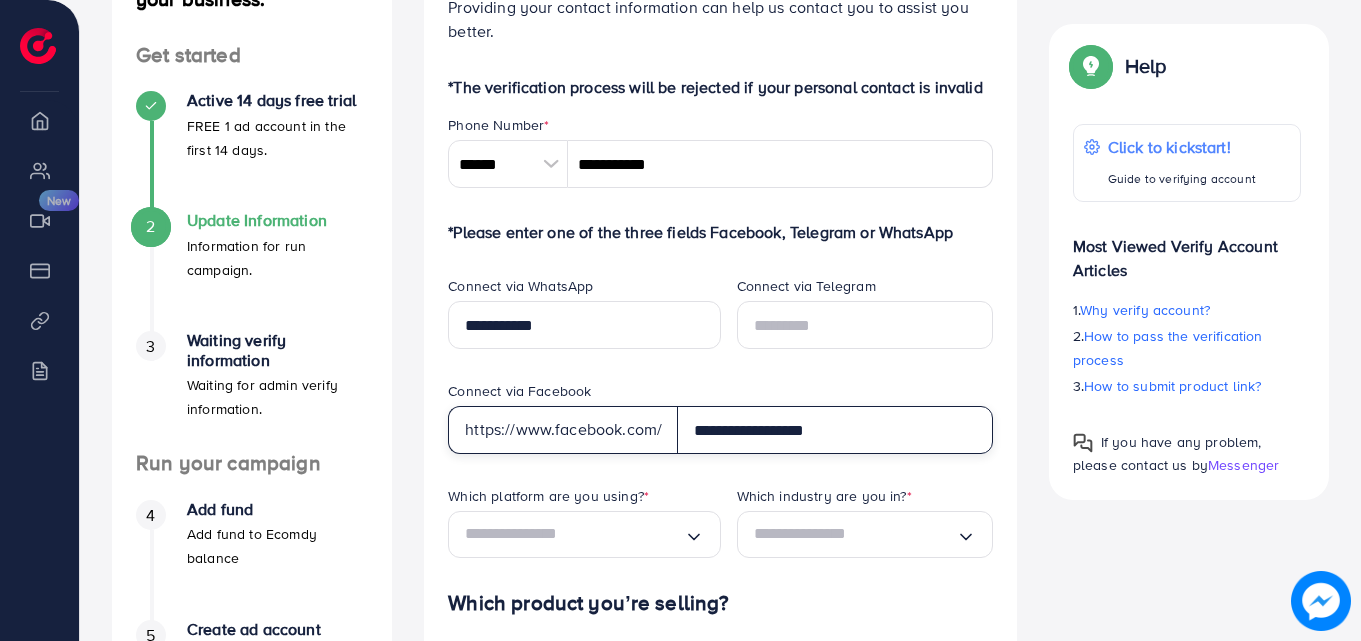 type on "**********" 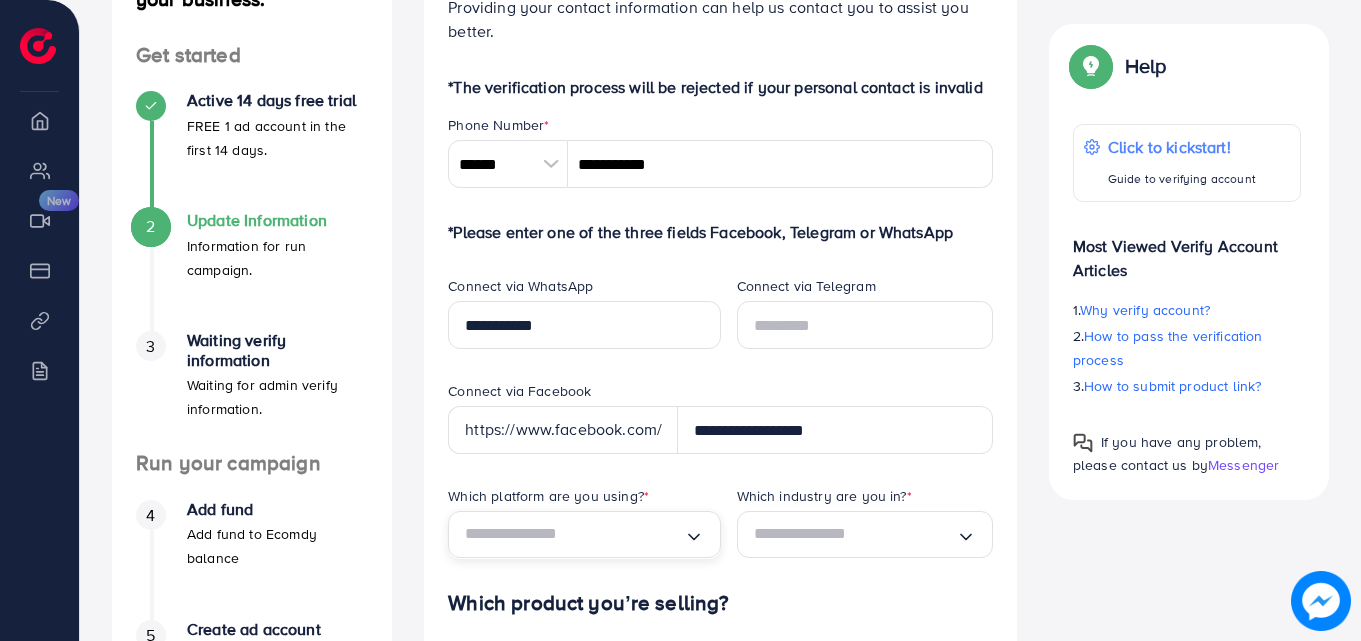 click at bounding box center [574, 534] 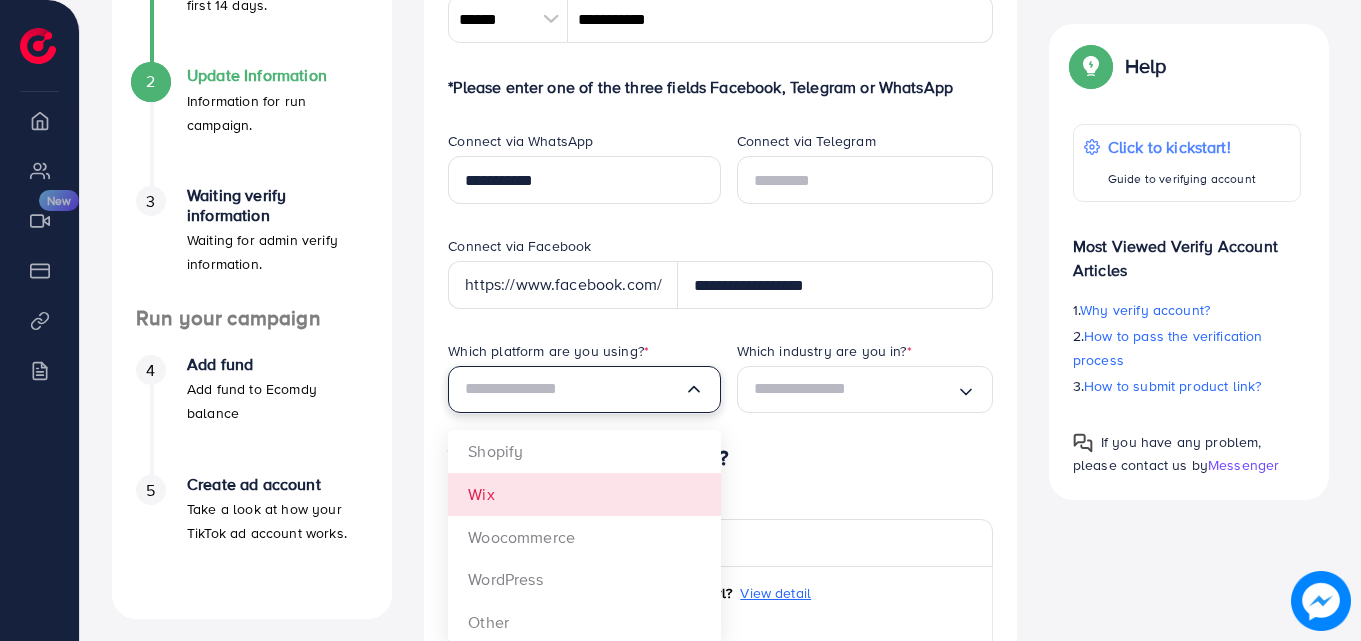 scroll, scrollTop: 500, scrollLeft: 0, axis: vertical 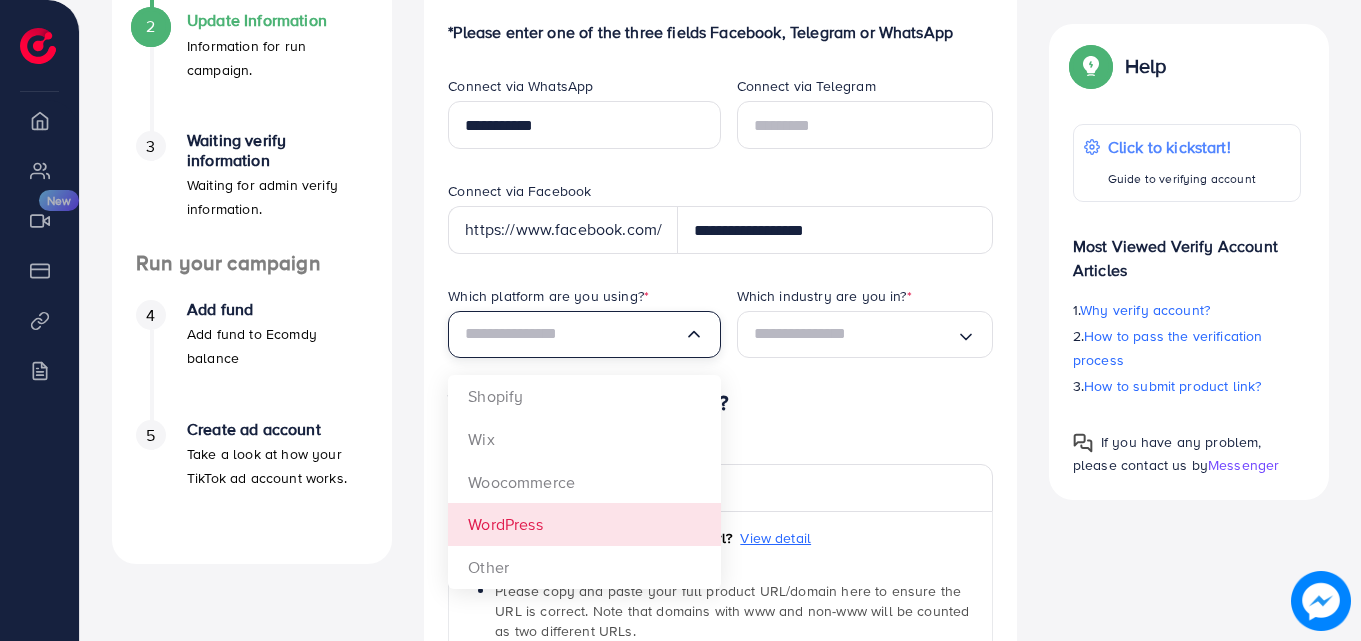 click on "**********" at bounding box center [720, 403] 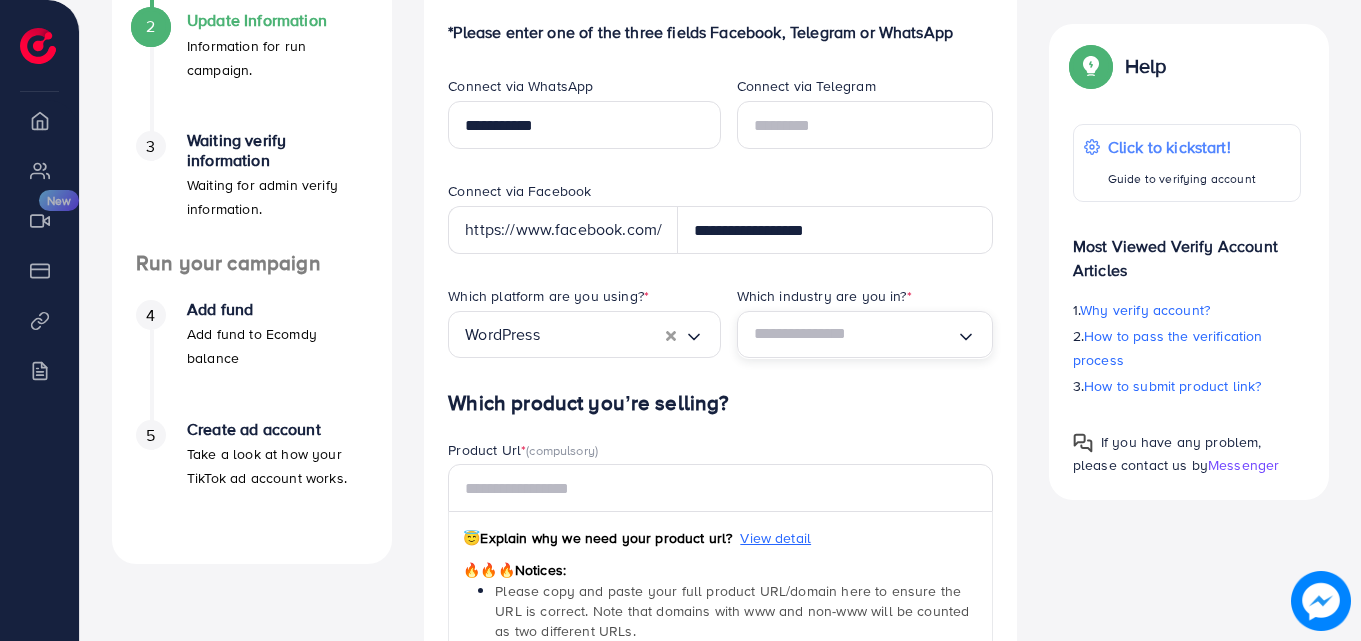 click on "Loading..." at bounding box center (865, 334) 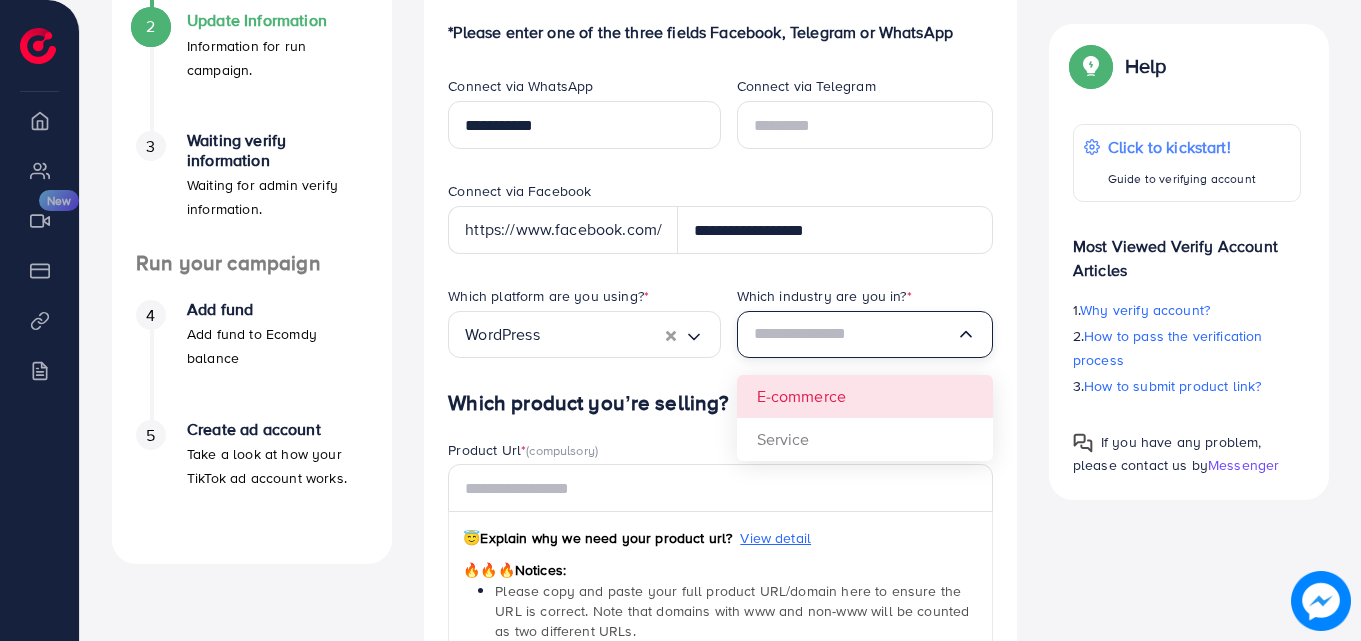 click on "Which platform are you using?  *
WordPress
Loading...      Which industry are you in?  *           Loading...
E-commerce
Service" at bounding box center (720, 338) 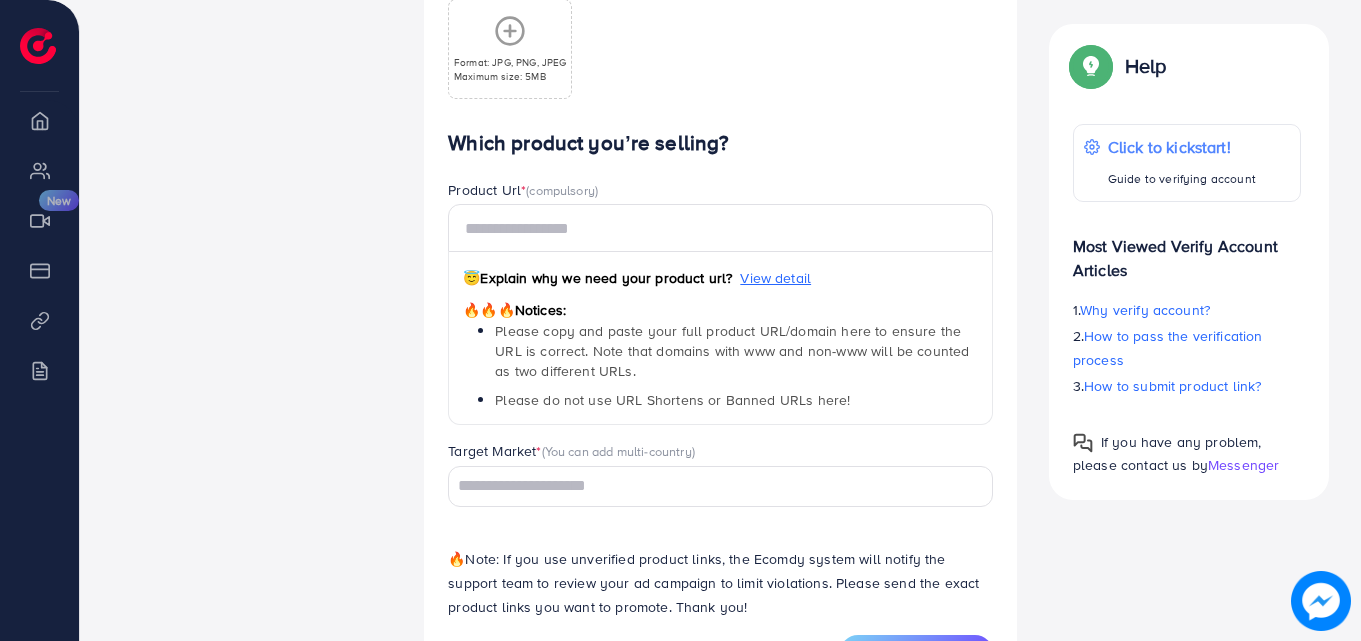 scroll, scrollTop: 1100, scrollLeft: 0, axis: vertical 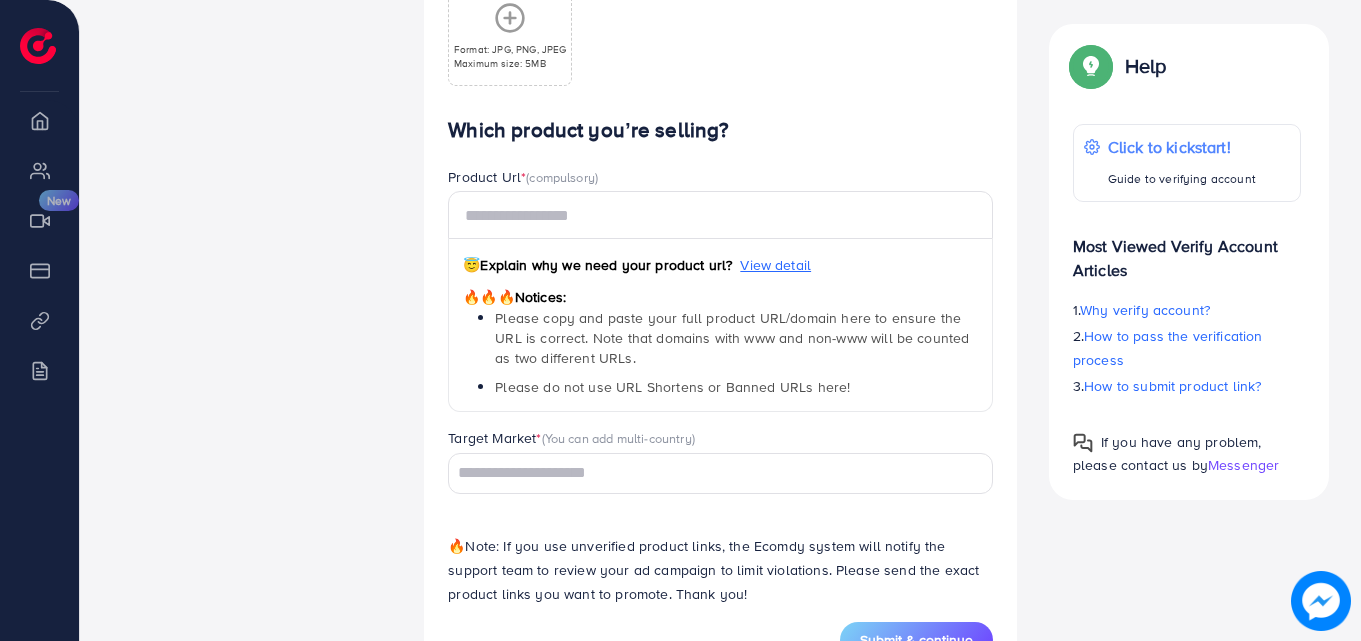 click at bounding box center [709, 473] 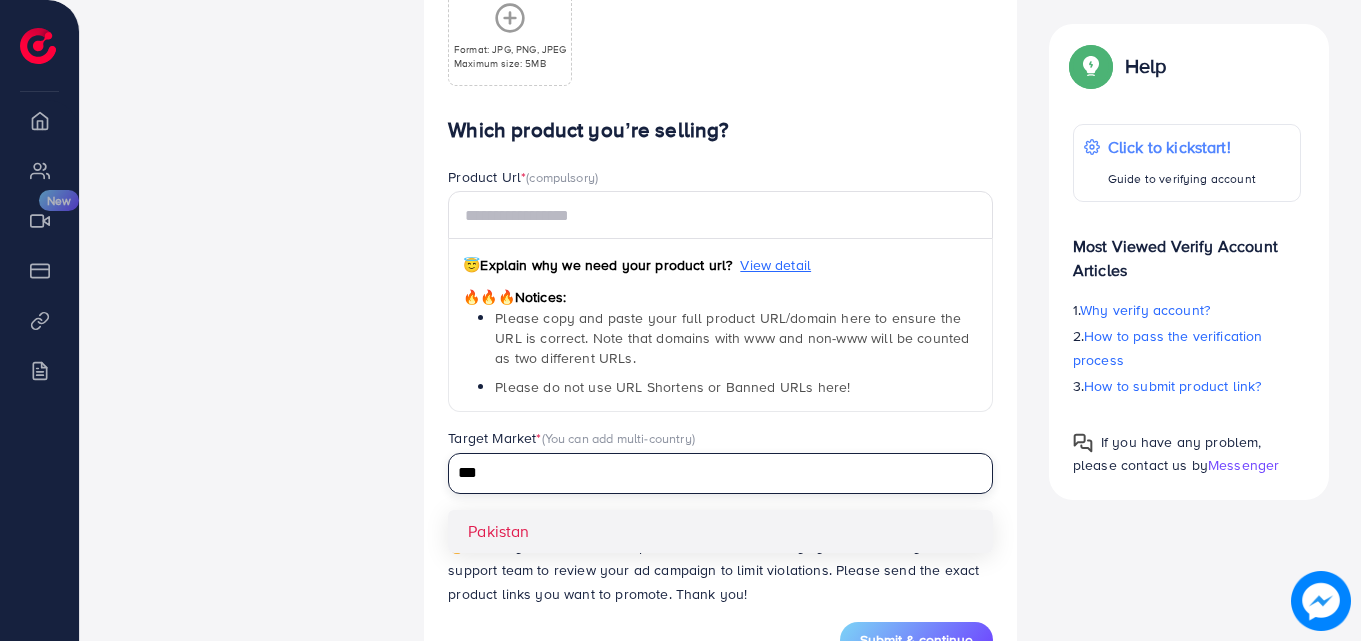 type on "***" 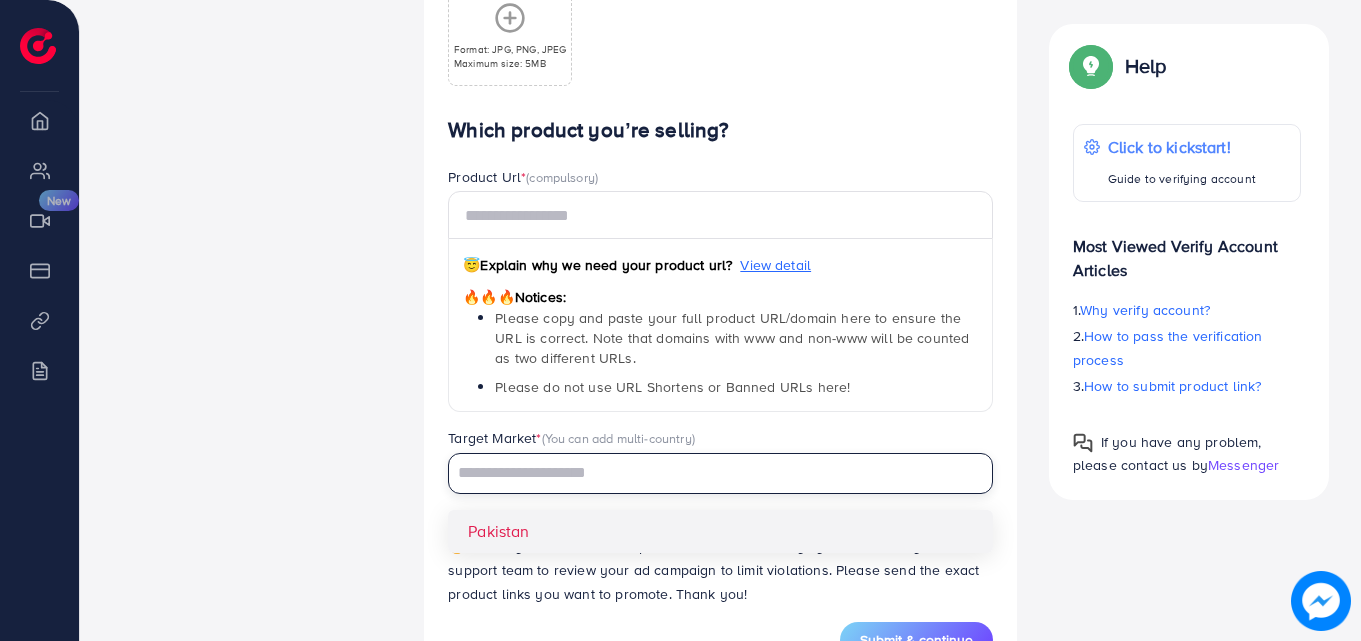 click on "Which product you’re selling?   Product Url  *  (compulsory)  😇  Explain why we need your product url?  View detail  🔥🔥🔥  Notices: Please copy and paste your full product URL/domain here to ensure the URL is correct. Note that domains with www and non-www will be counted as two different URLs. Please do not use URL Shortens or Banned URLs here!  Target Market  *  (You can add multi-country)            Loading...
Pakistan
🔥  Note: If you use unverified product links, the Ecomdy system will notify the support team to review your ad campaign to limit violations. Please send the exact product links you want to promote. Thank you!" at bounding box center (720, 370) 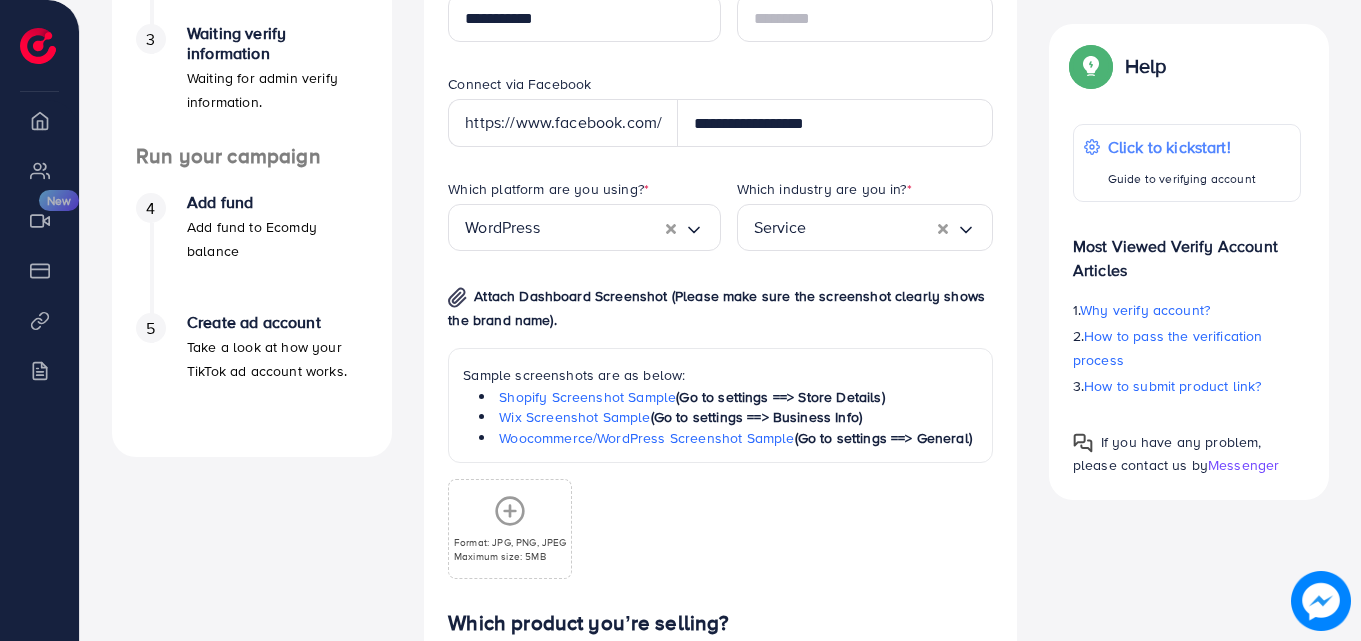 scroll, scrollTop: 600, scrollLeft: 0, axis: vertical 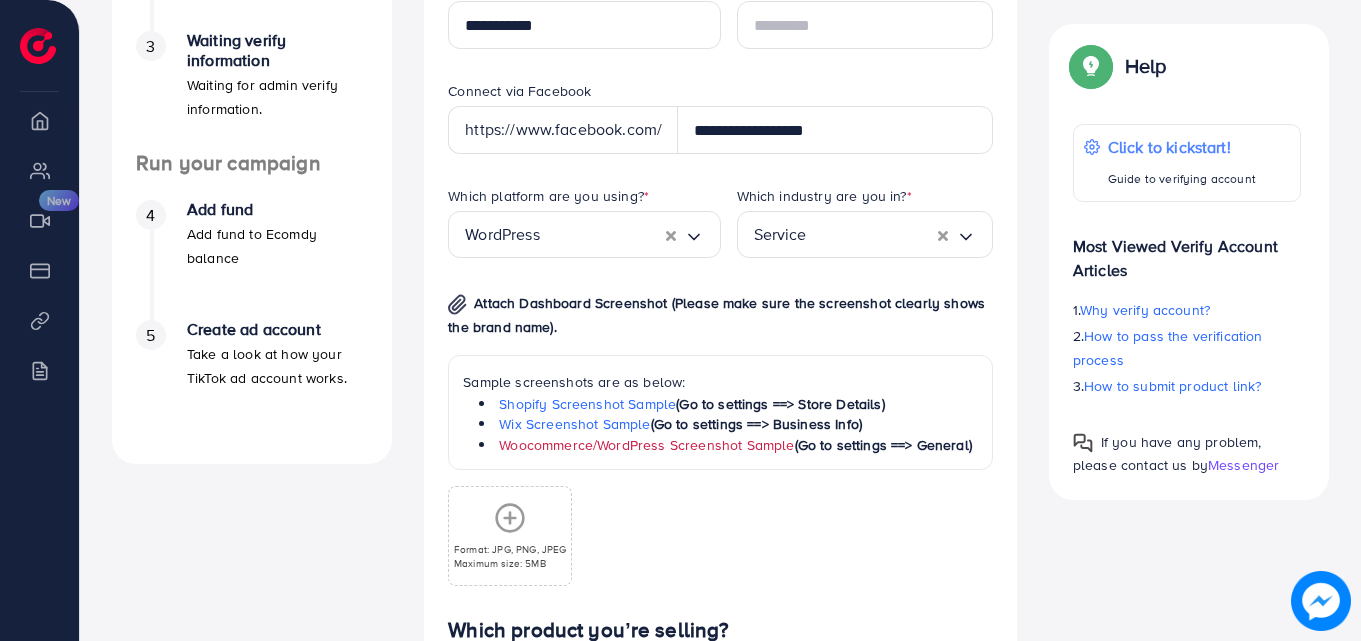 click on "Woocommerce/WordPress Screenshot Sample" at bounding box center [646, 445] 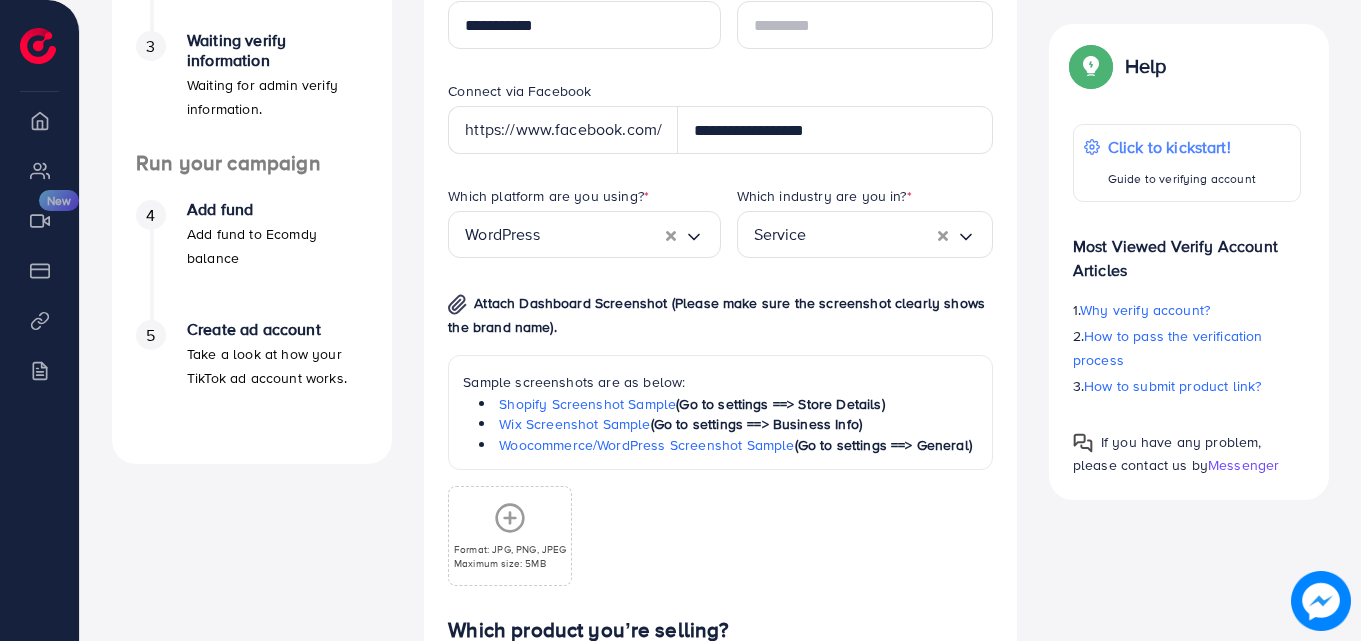 scroll, scrollTop: 800, scrollLeft: 0, axis: vertical 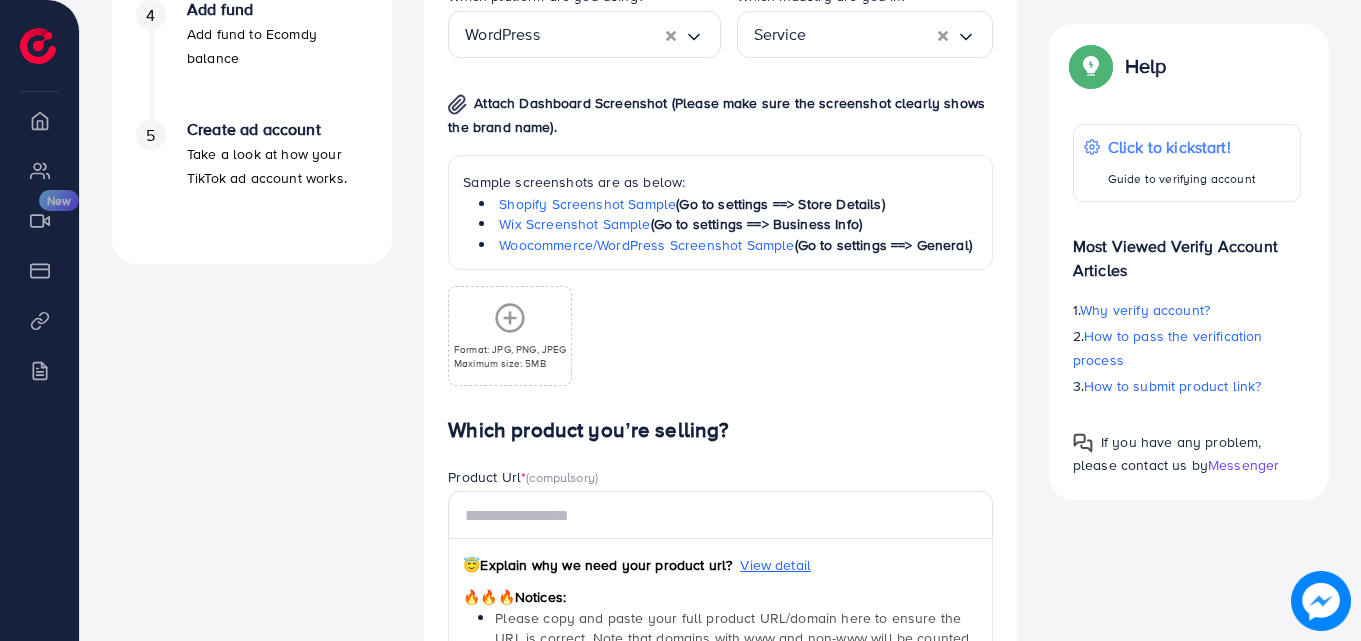 click 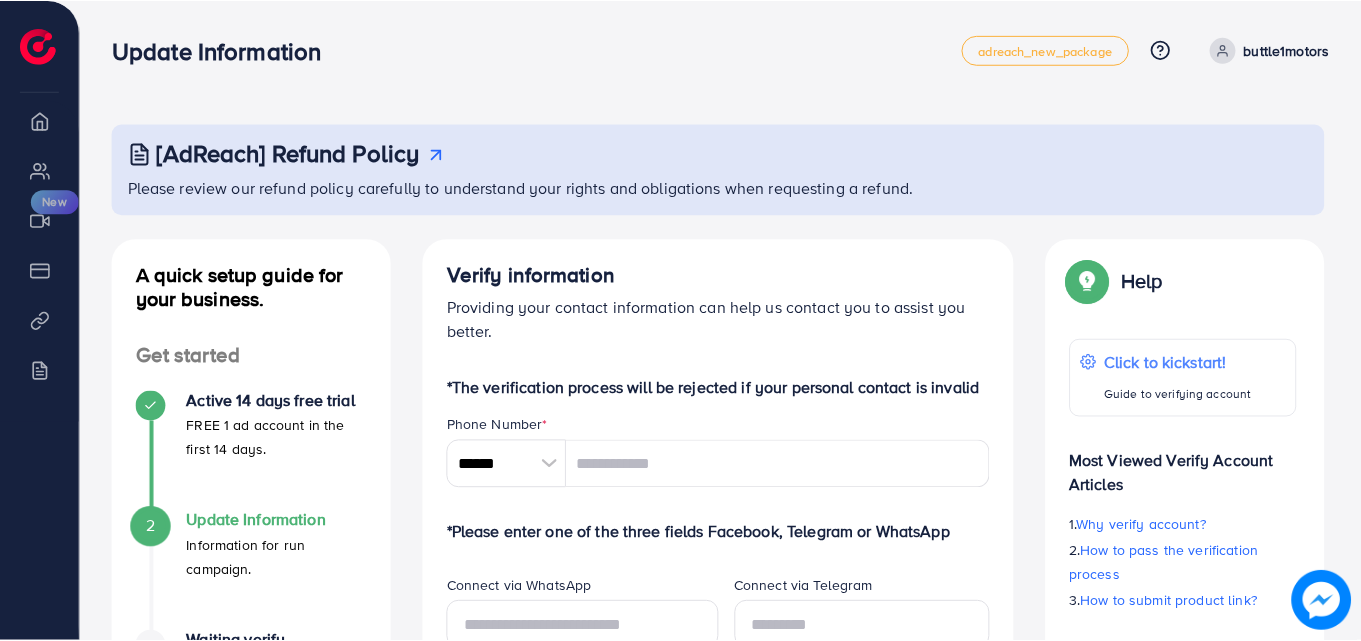 scroll, scrollTop: 0, scrollLeft: 0, axis: both 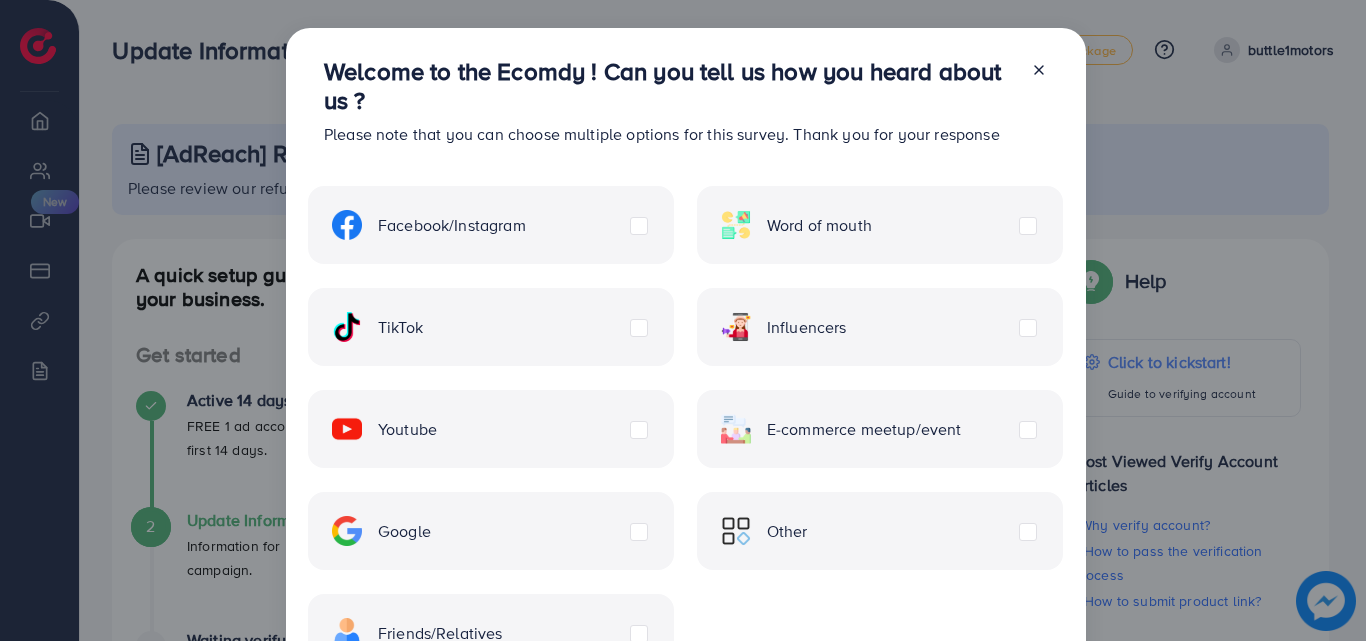 click 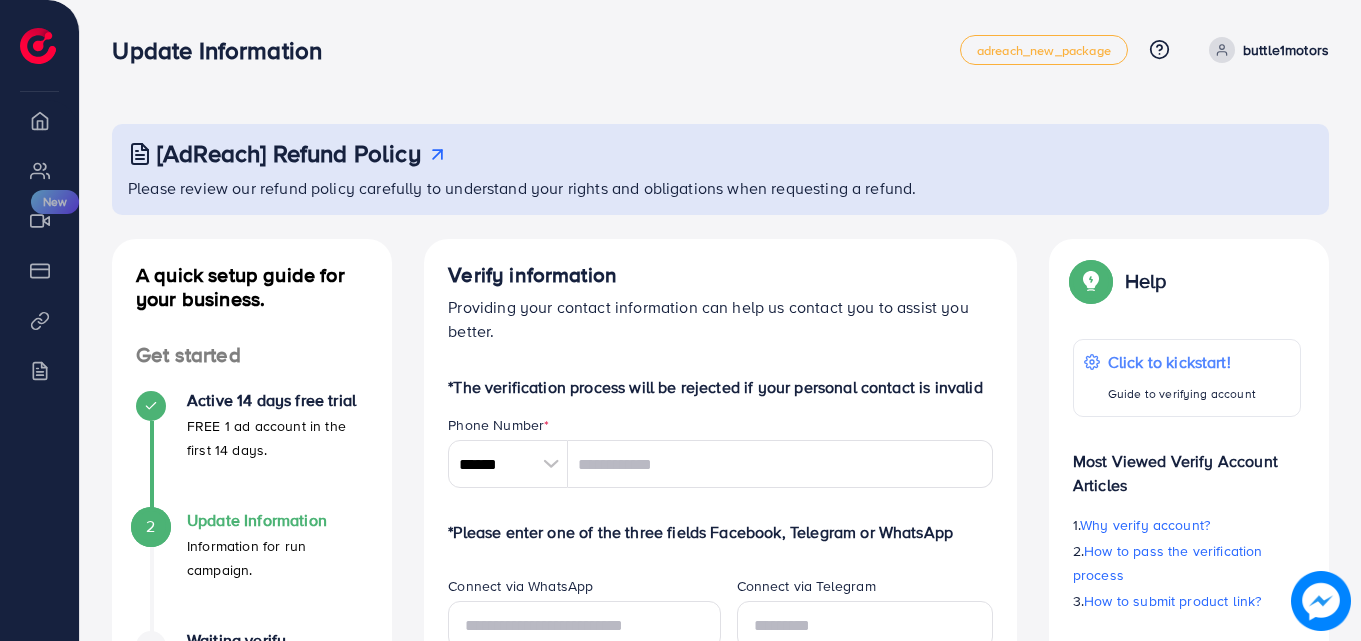 click at bounding box center [550, 464] 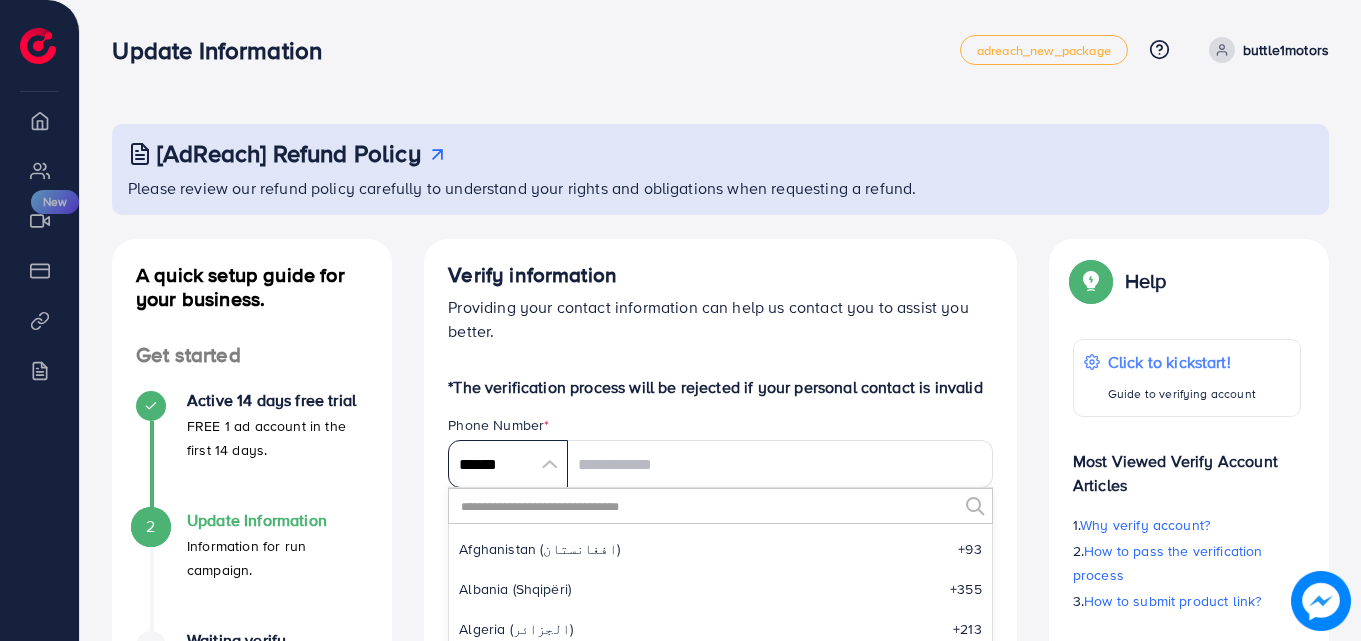 scroll, scrollTop: 9285, scrollLeft: 0, axis: vertical 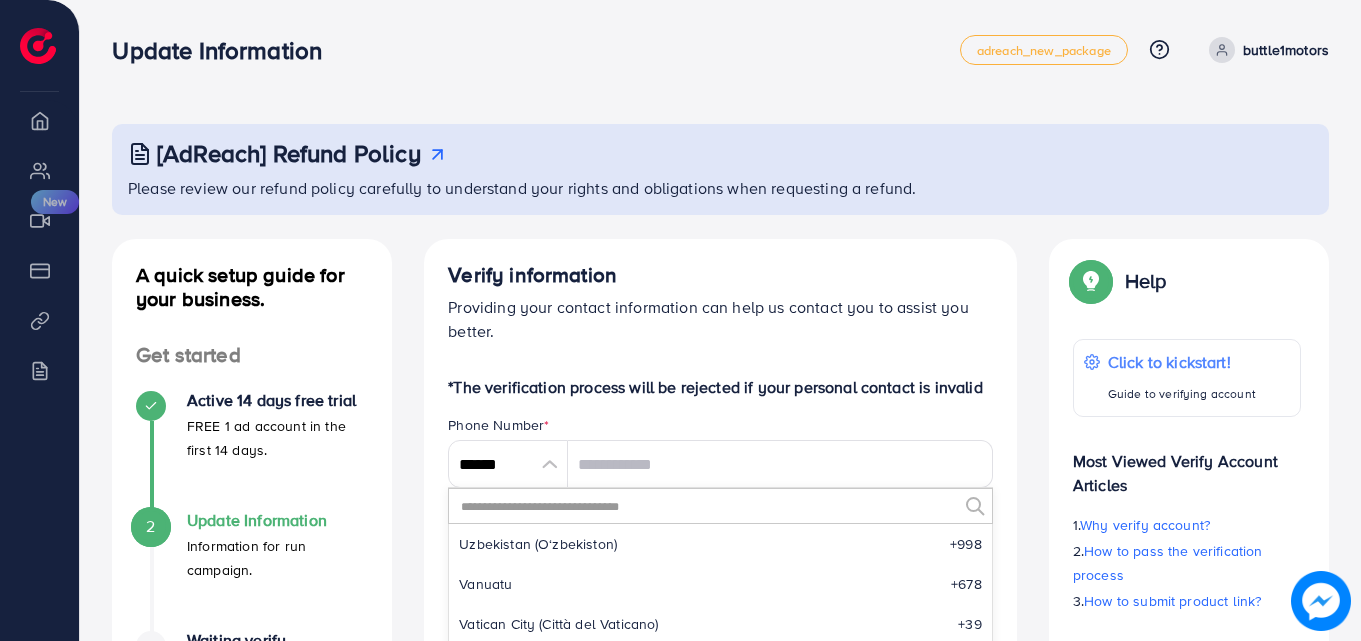 click at bounding box center (708, 506) 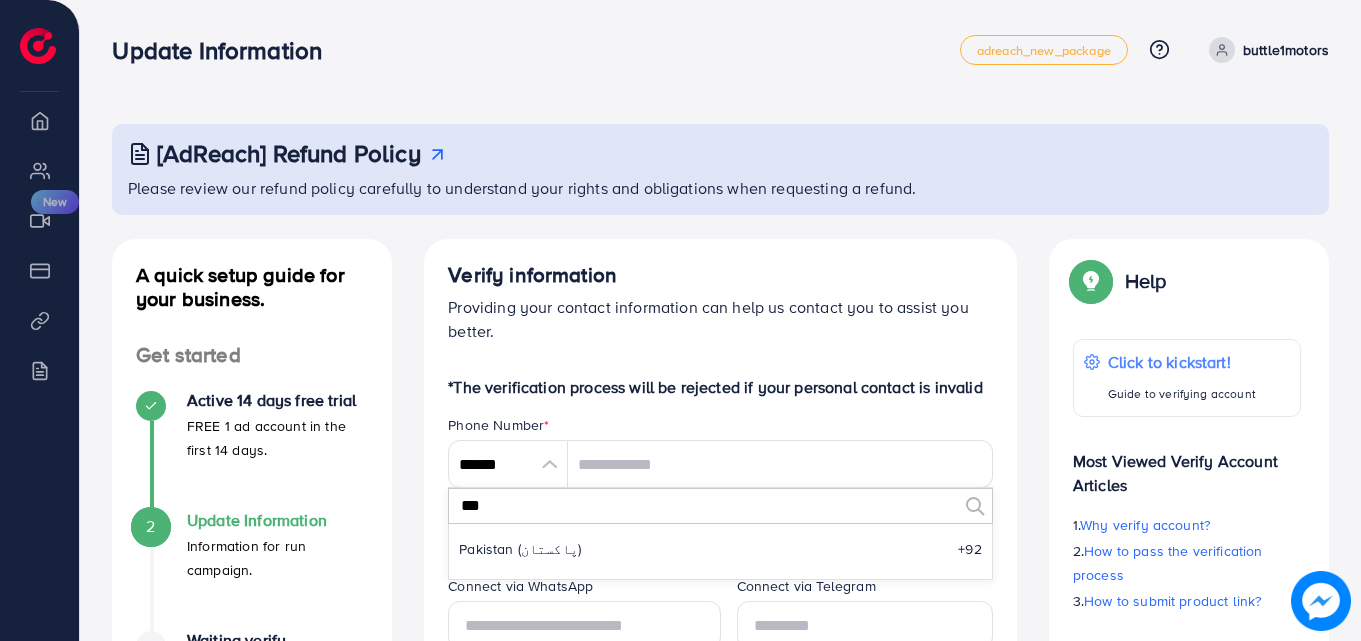 scroll, scrollTop: 0, scrollLeft: 0, axis: both 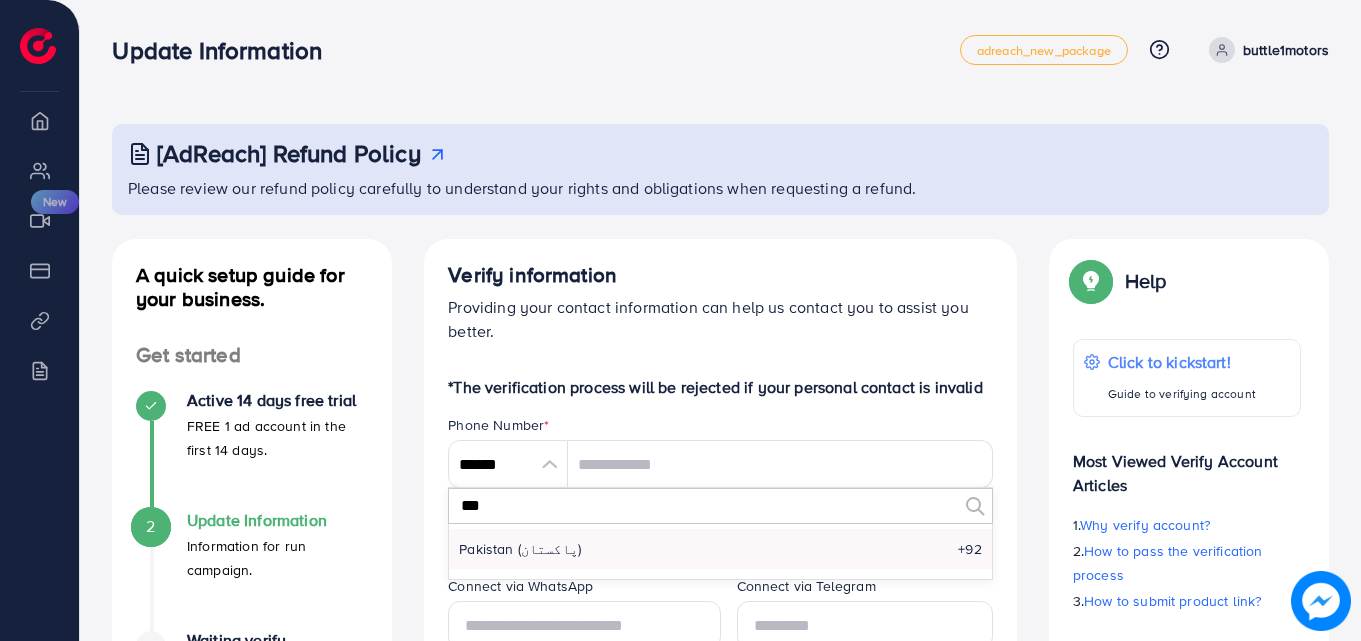 type on "***" 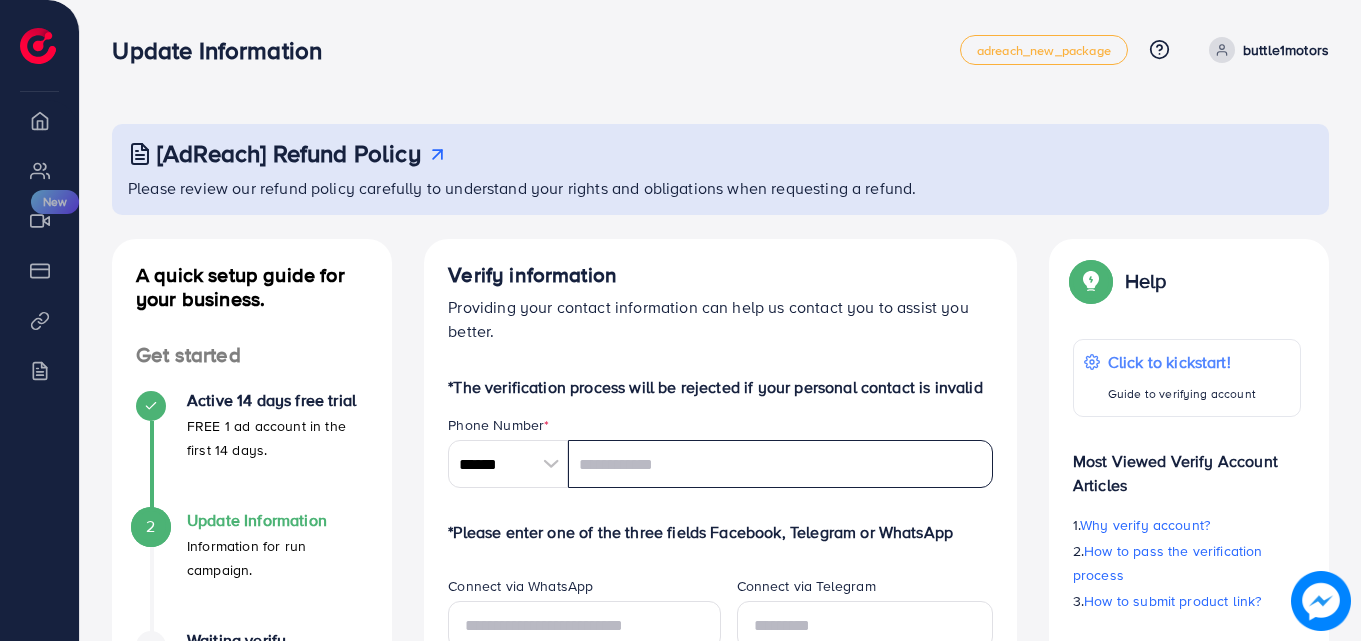 click at bounding box center [780, 464] 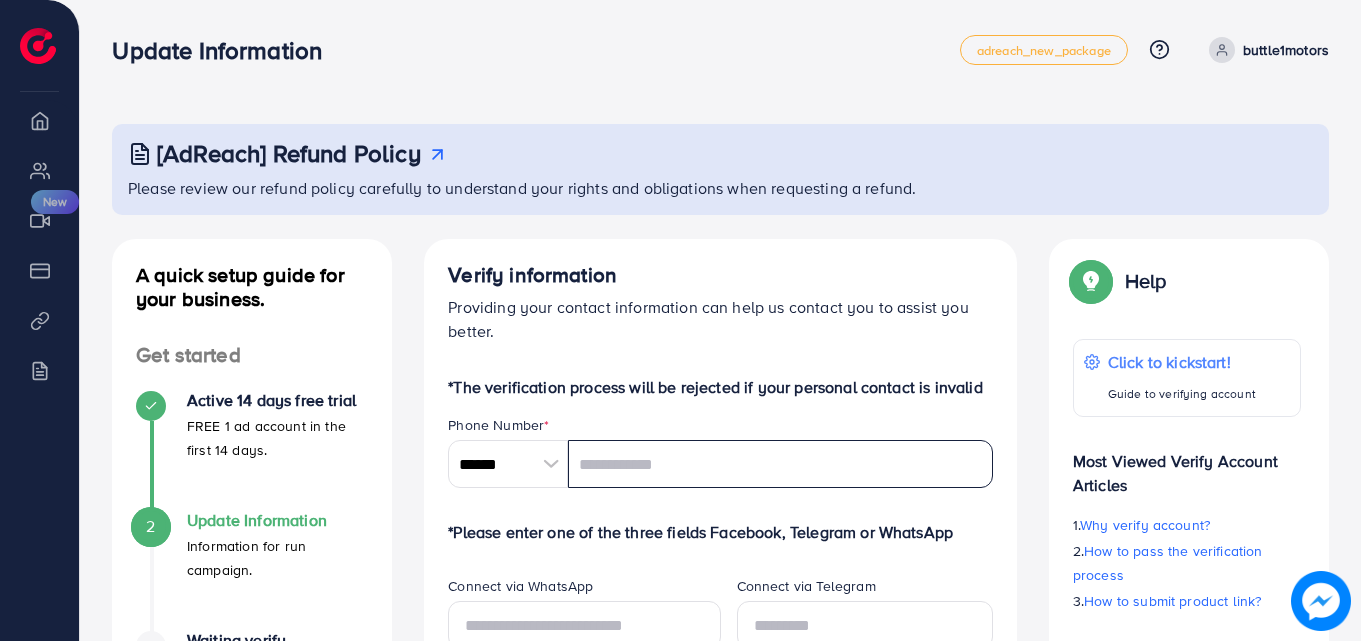 paste on "**********" 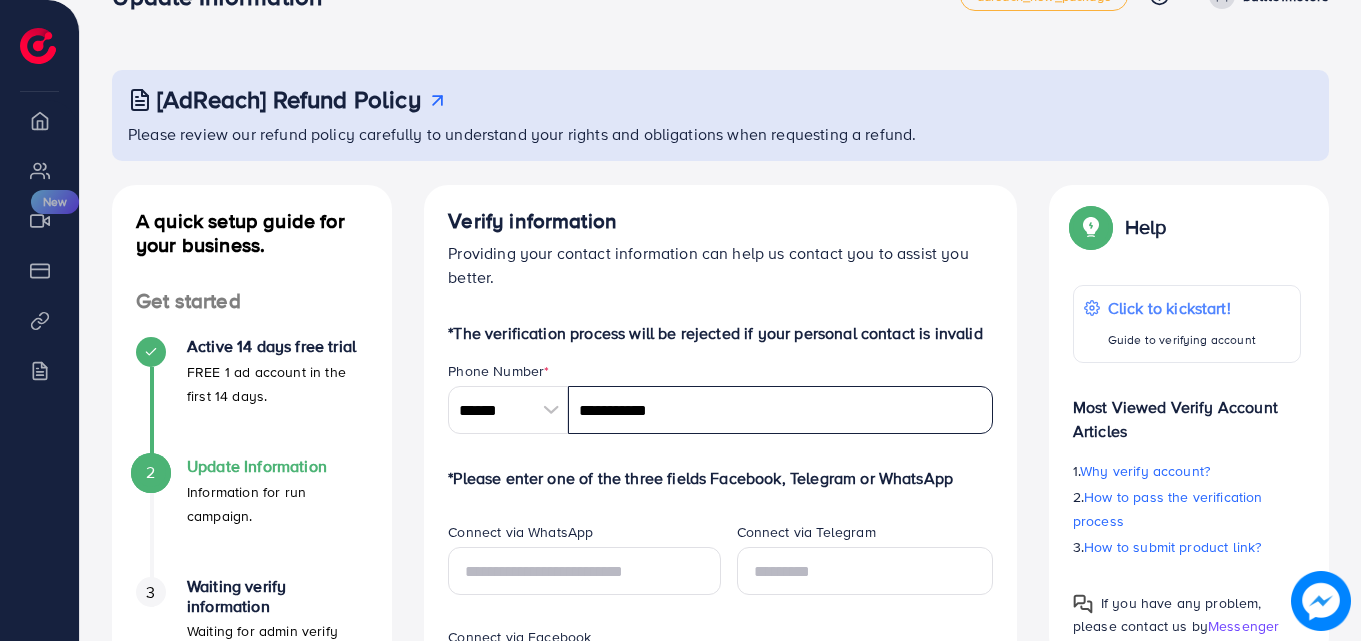 scroll, scrollTop: 100, scrollLeft: 0, axis: vertical 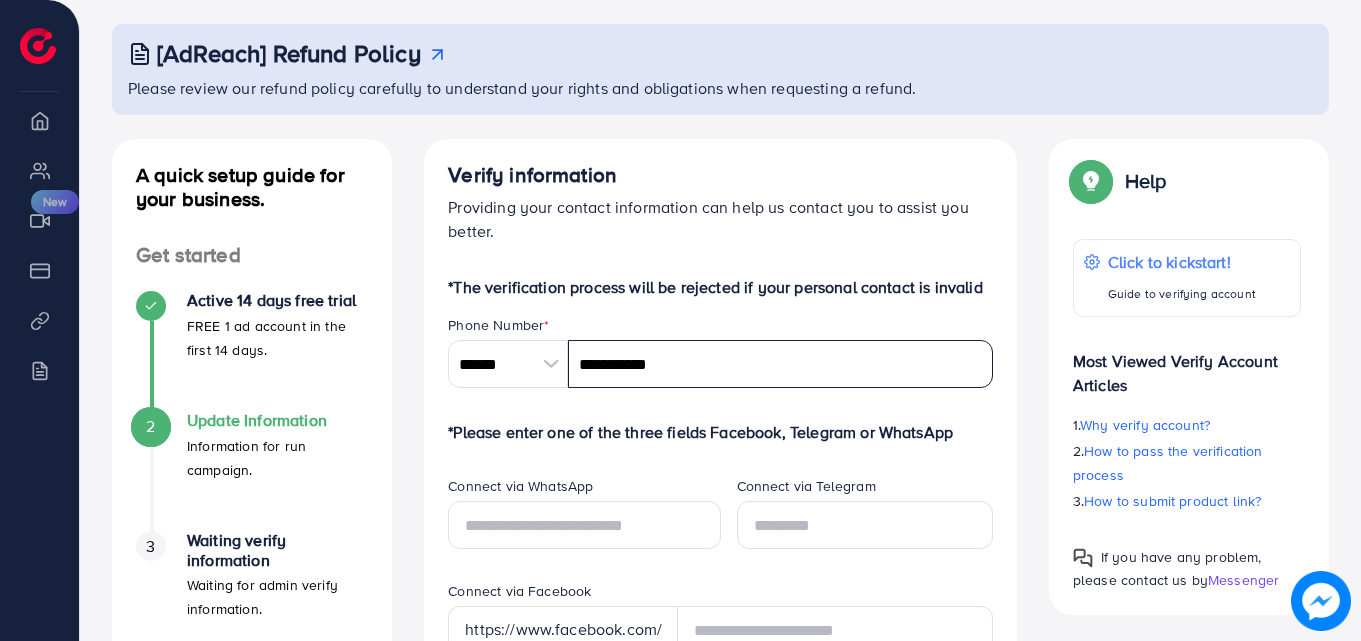 type on "**********" 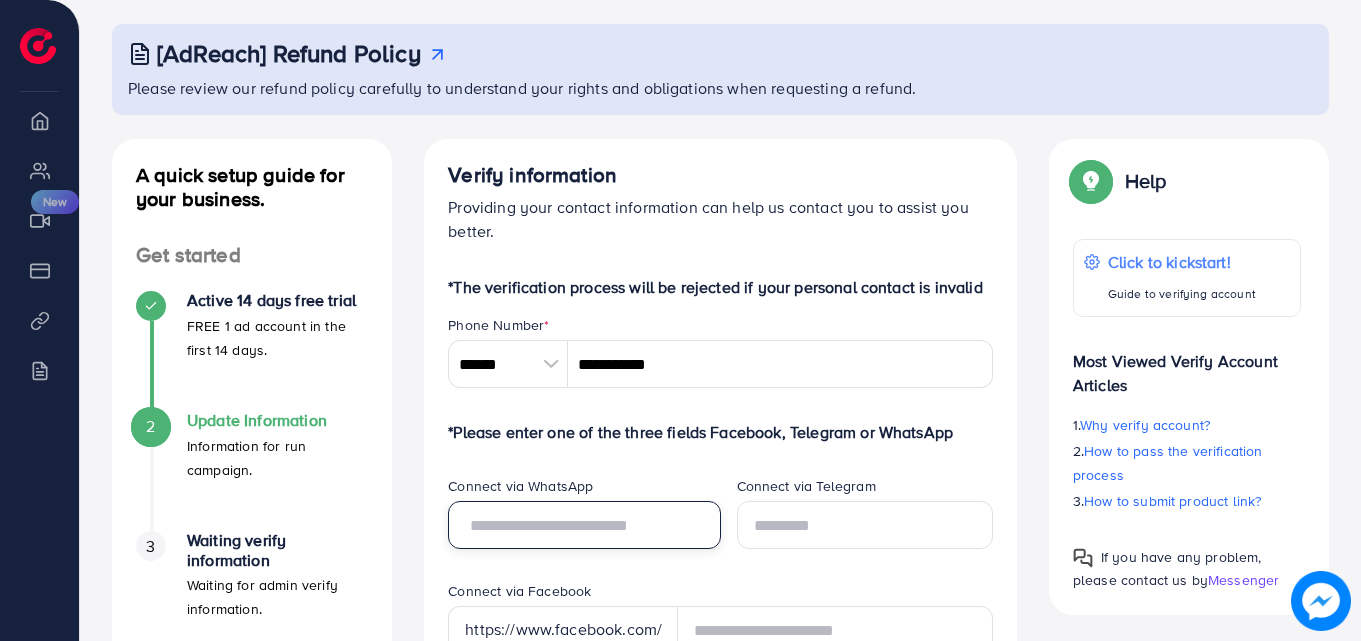 click at bounding box center [584, 525] 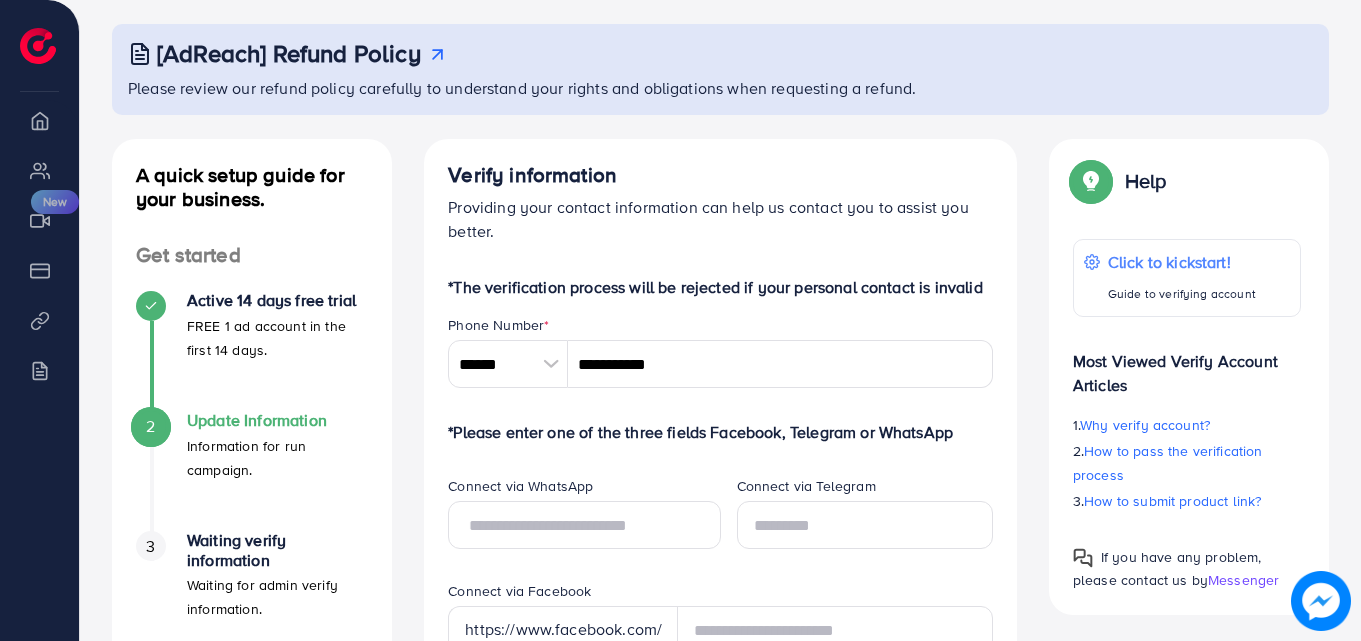 drag, startPoint x: 604, startPoint y: 547, endPoint x: 622, endPoint y: 537, distance: 20.59126 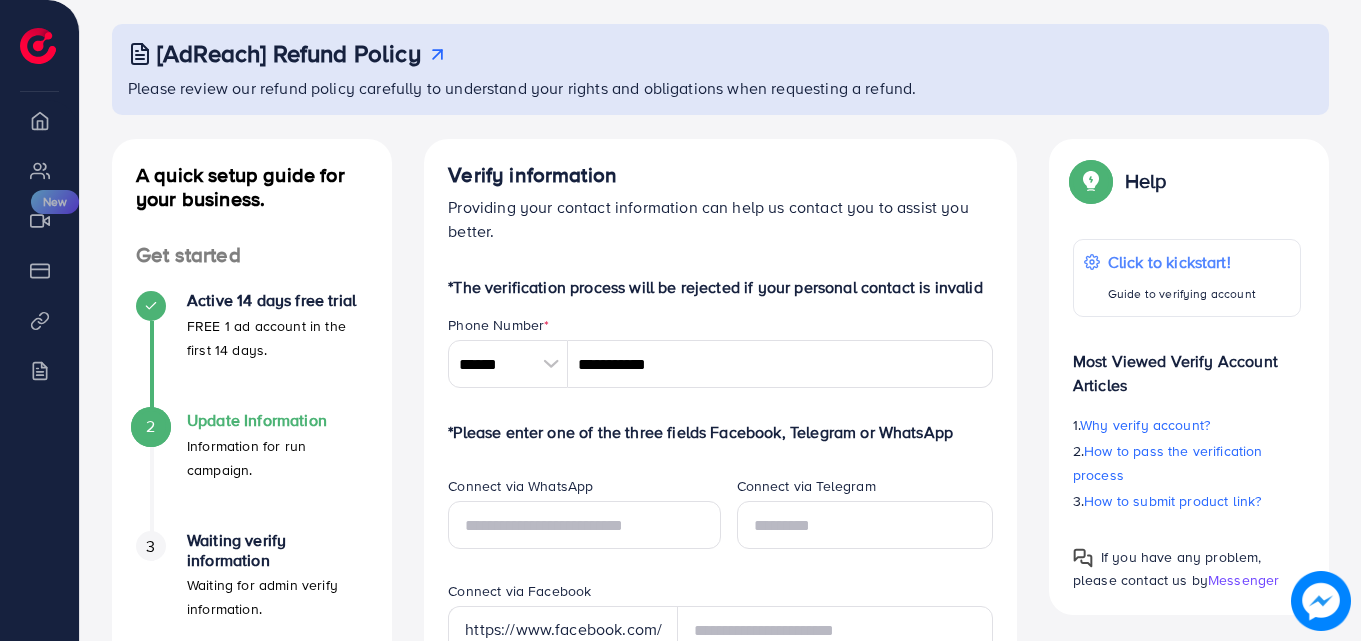 click on "Connect via WhatsApp" at bounding box center (576, 528) 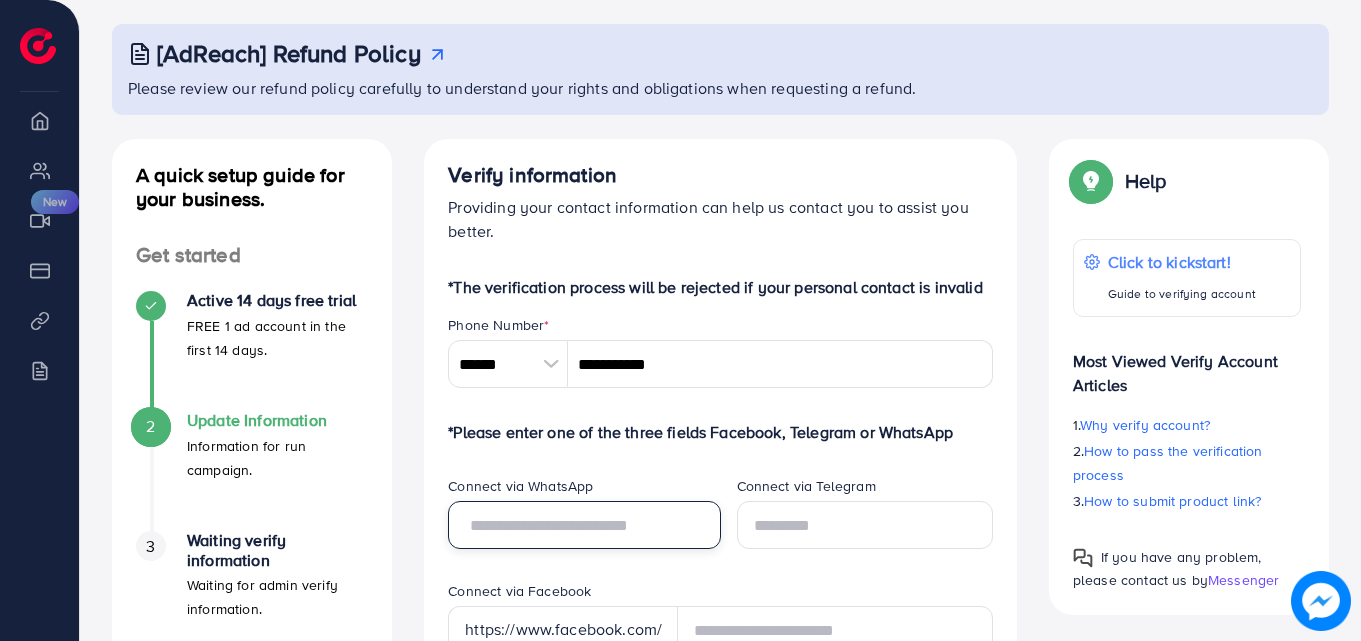 click at bounding box center (584, 525) 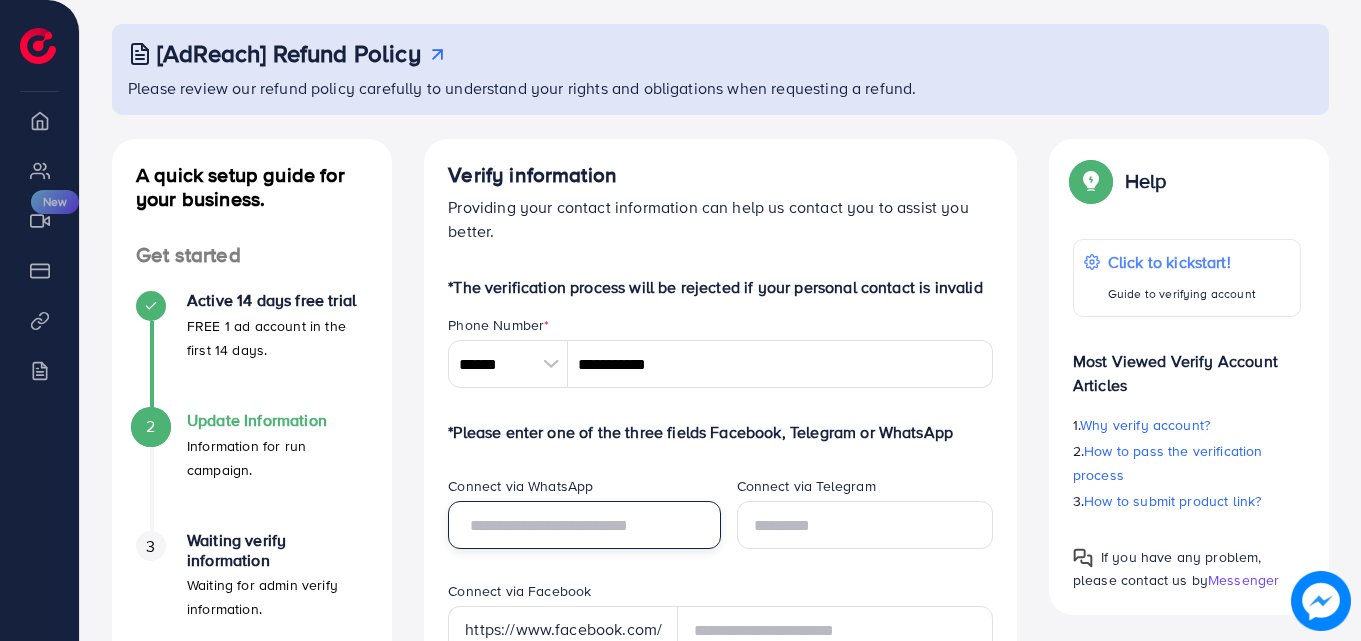 type on "**********" 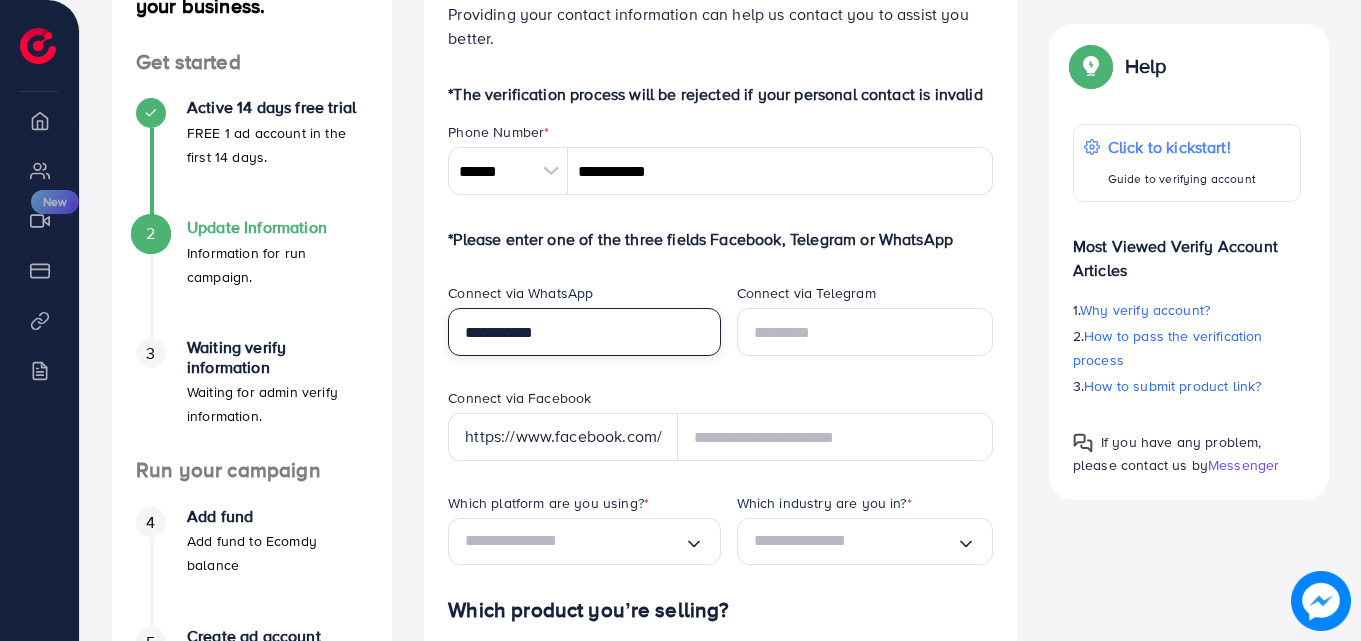 scroll, scrollTop: 300, scrollLeft: 0, axis: vertical 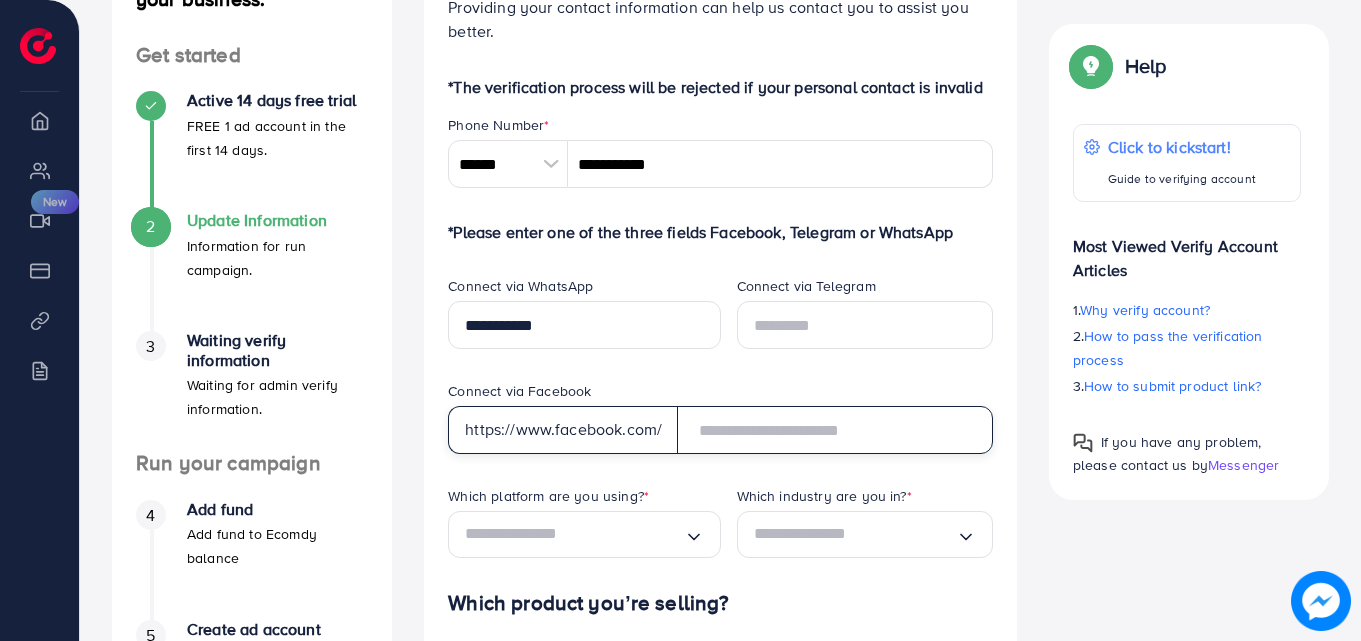 click at bounding box center (835, 430) 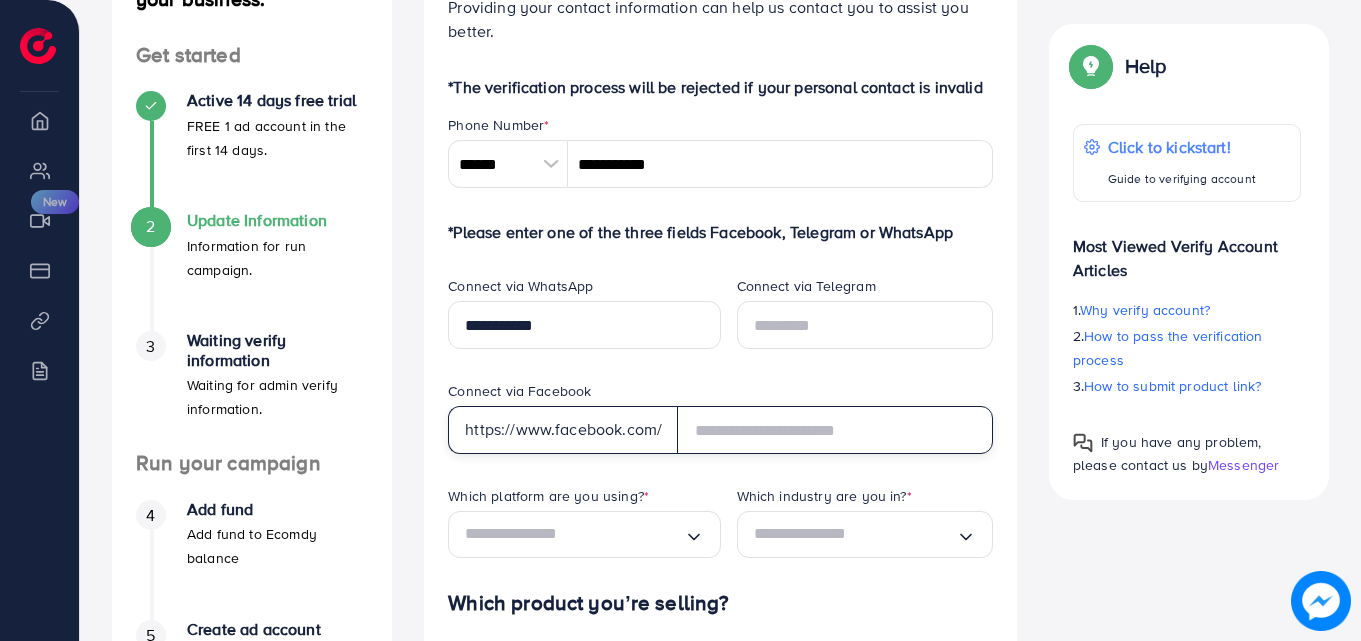 paste on "**********" 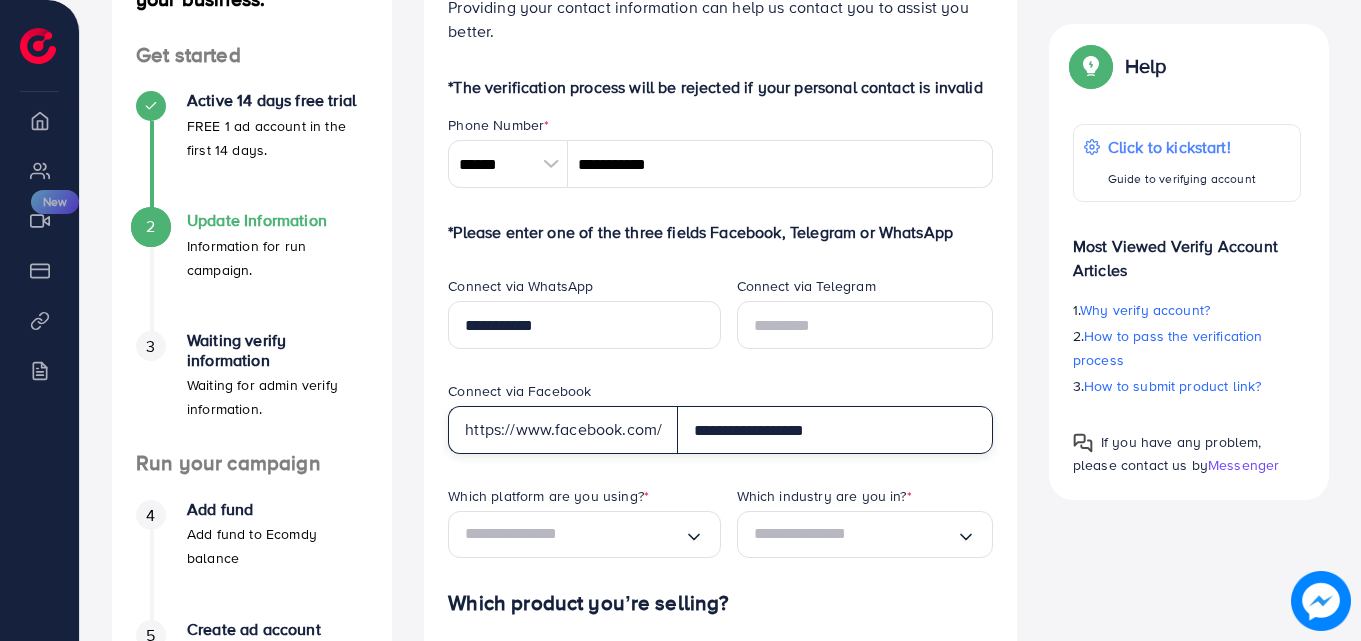 type on "**********" 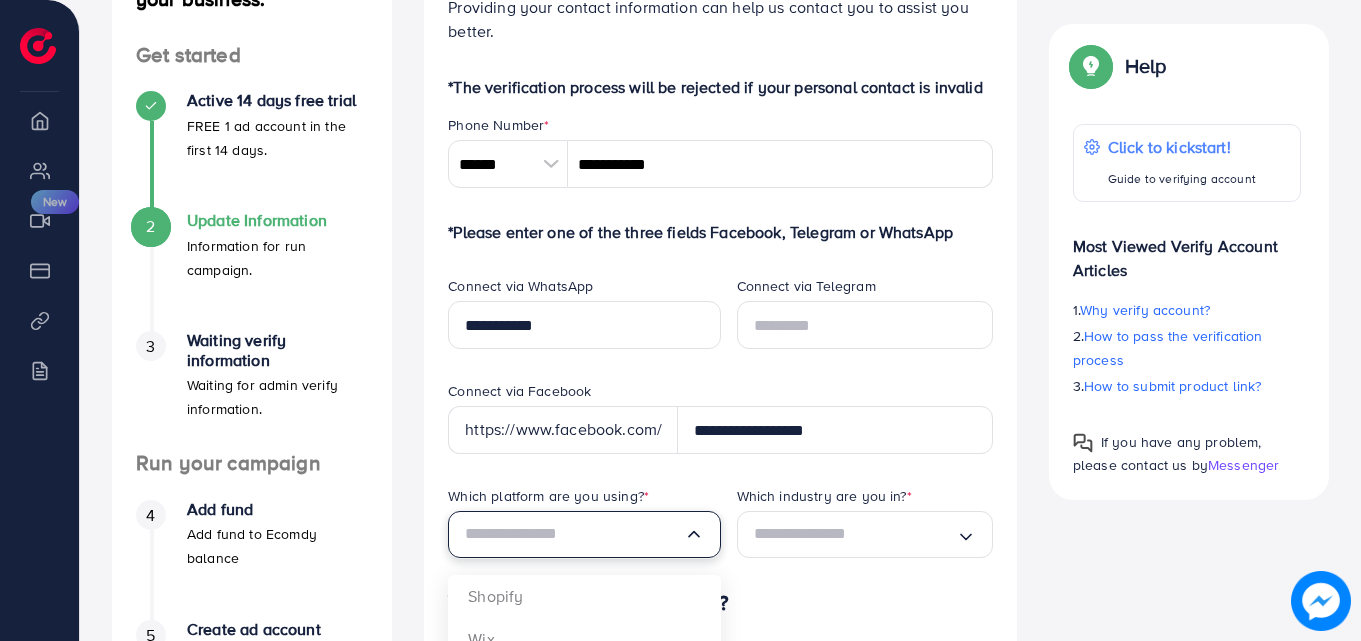 click on "Loading..." at bounding box center (584, 534) 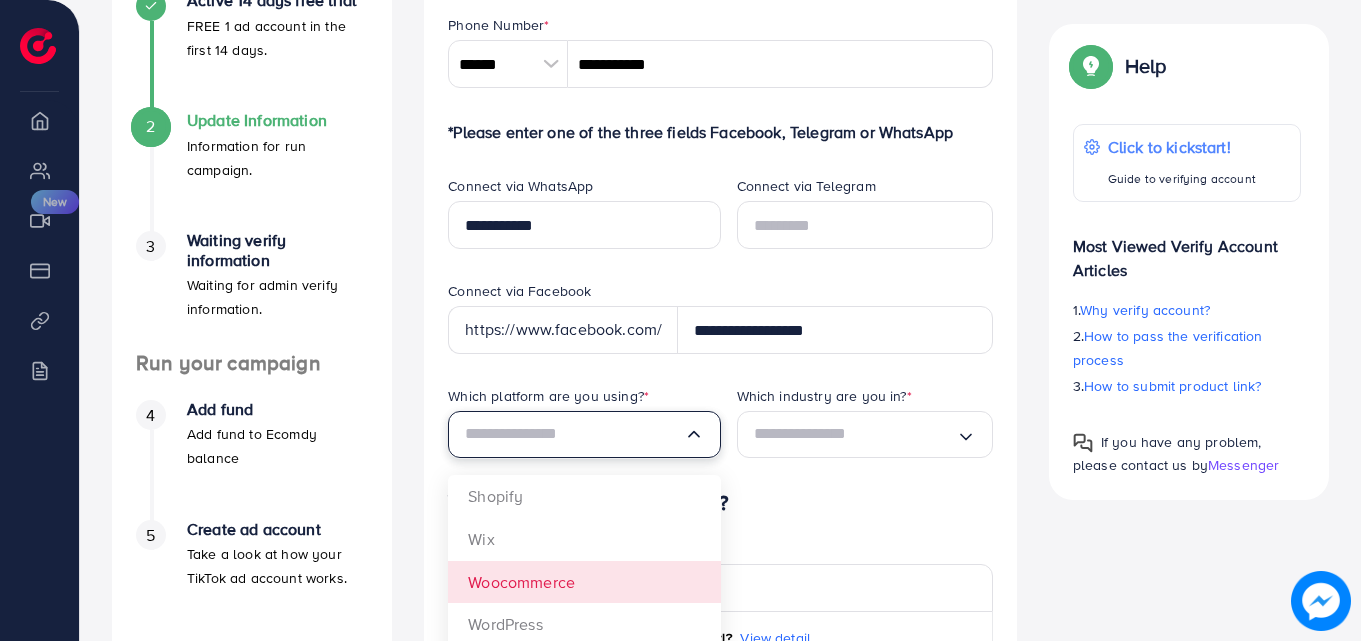 scroll, scrollTop: 500, scrollLeft: 0, axis: vertical 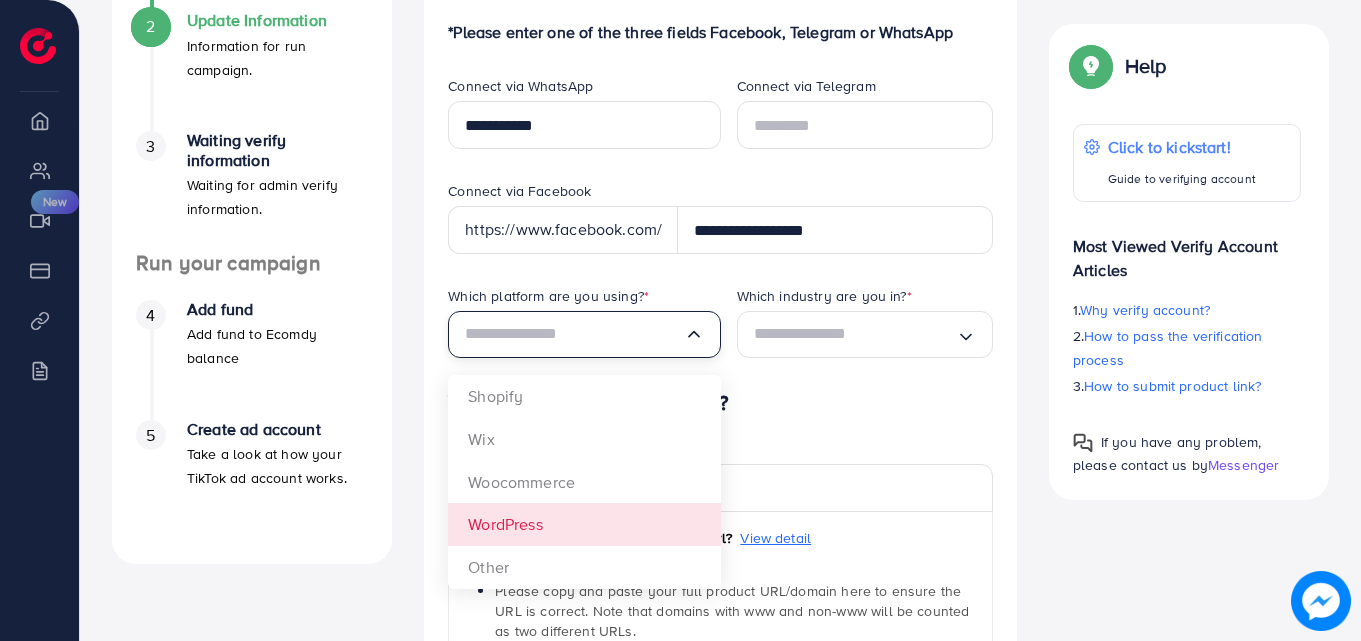 click on "**********" at bounding box center [720, 403] 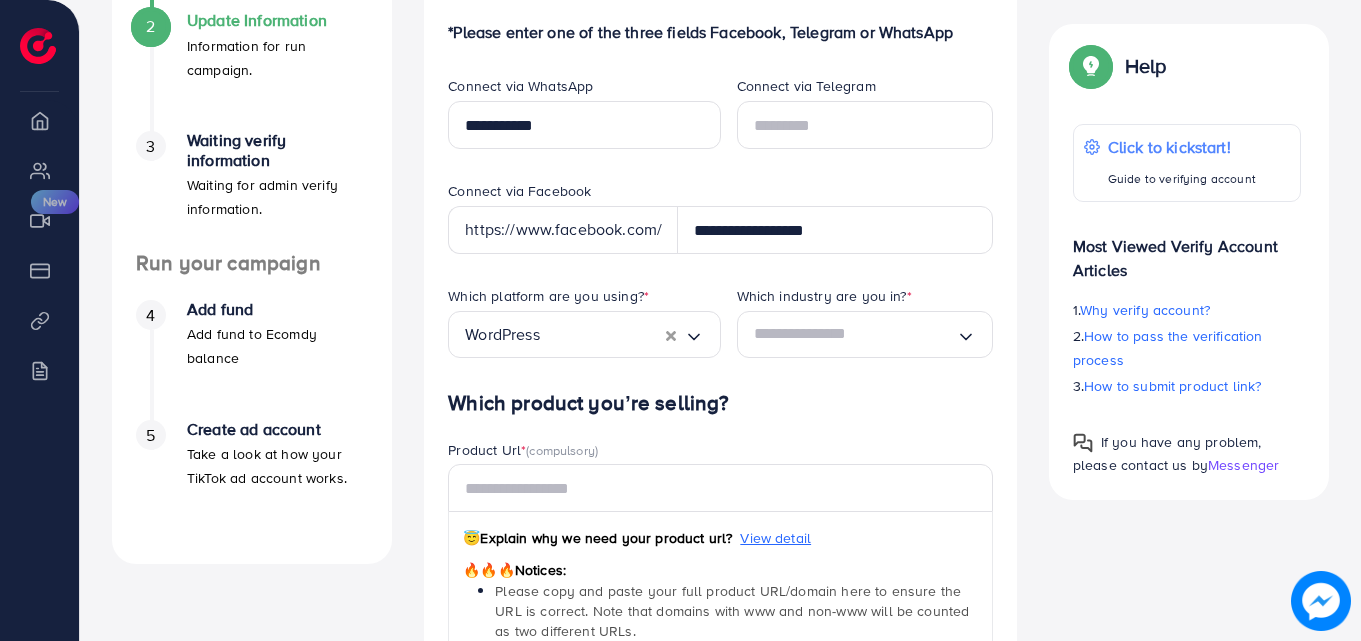 drag, startPoint x: 918, startPoint y: 304, endPoint x: 910, endPoint y: 315, distance: 13.601471 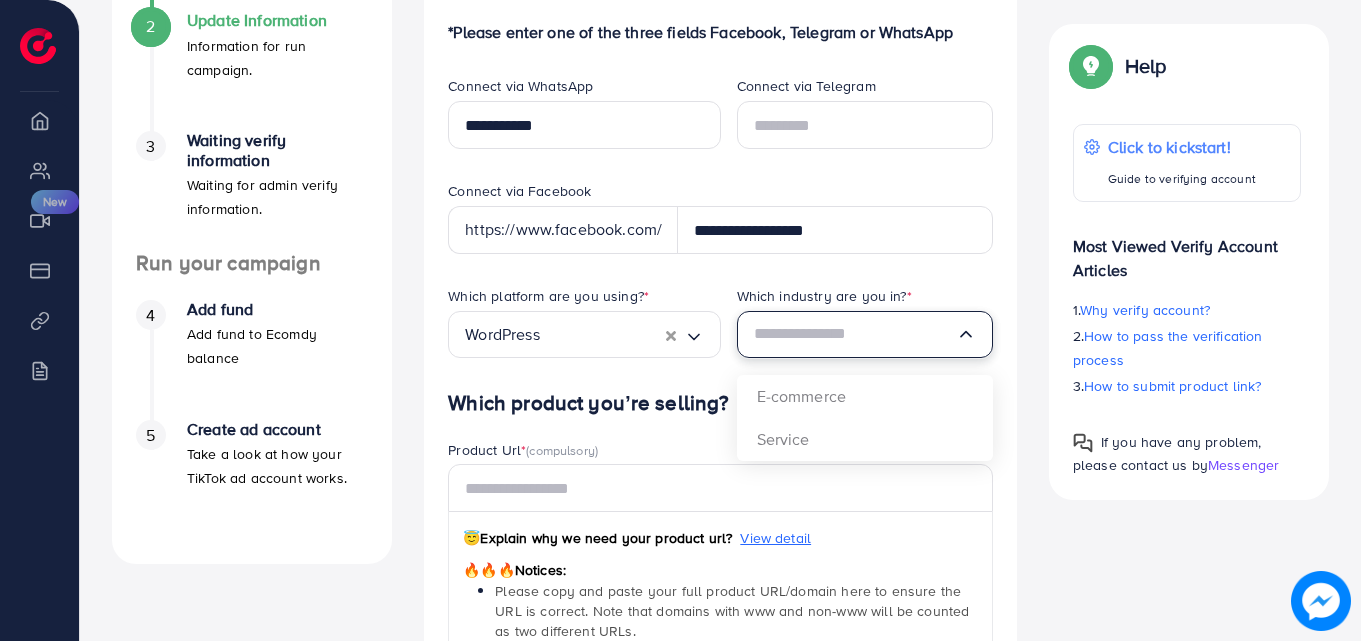 click at bounding box center [855, 334] 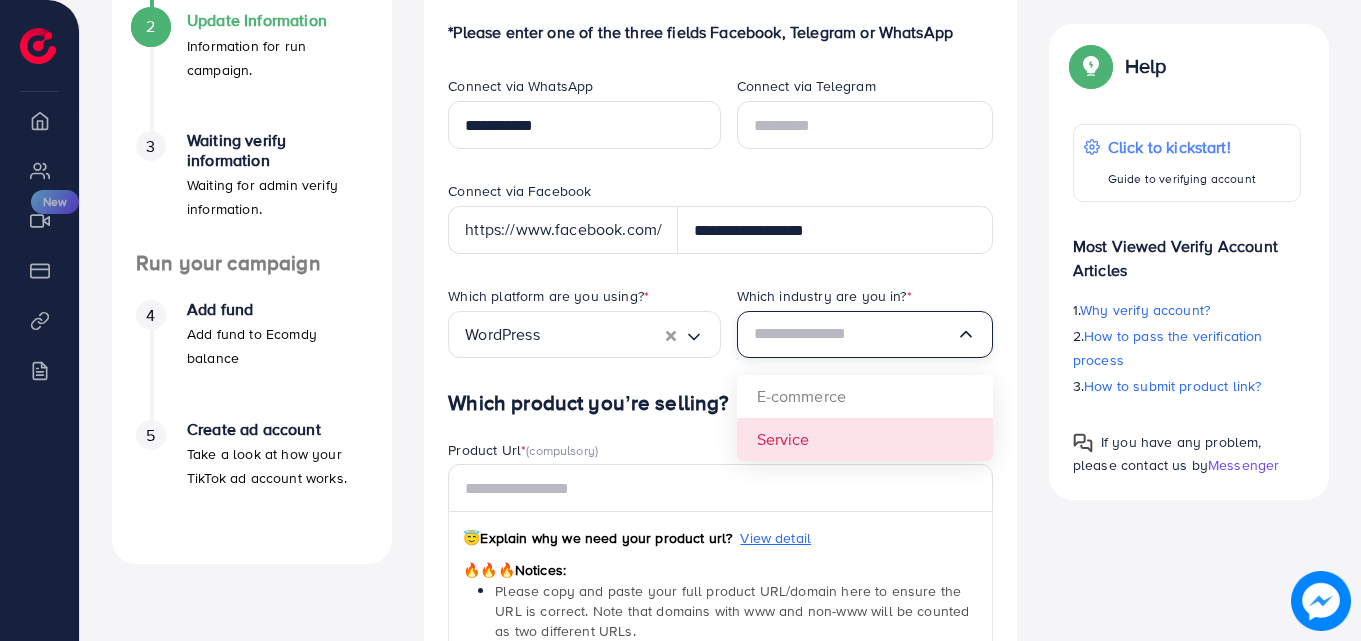 click on "Which platform are you using?  *
WordPress
Loading...      Which industry are you in?  *           Loading...
E-commerce
Service" at bounding box center (720, 338) 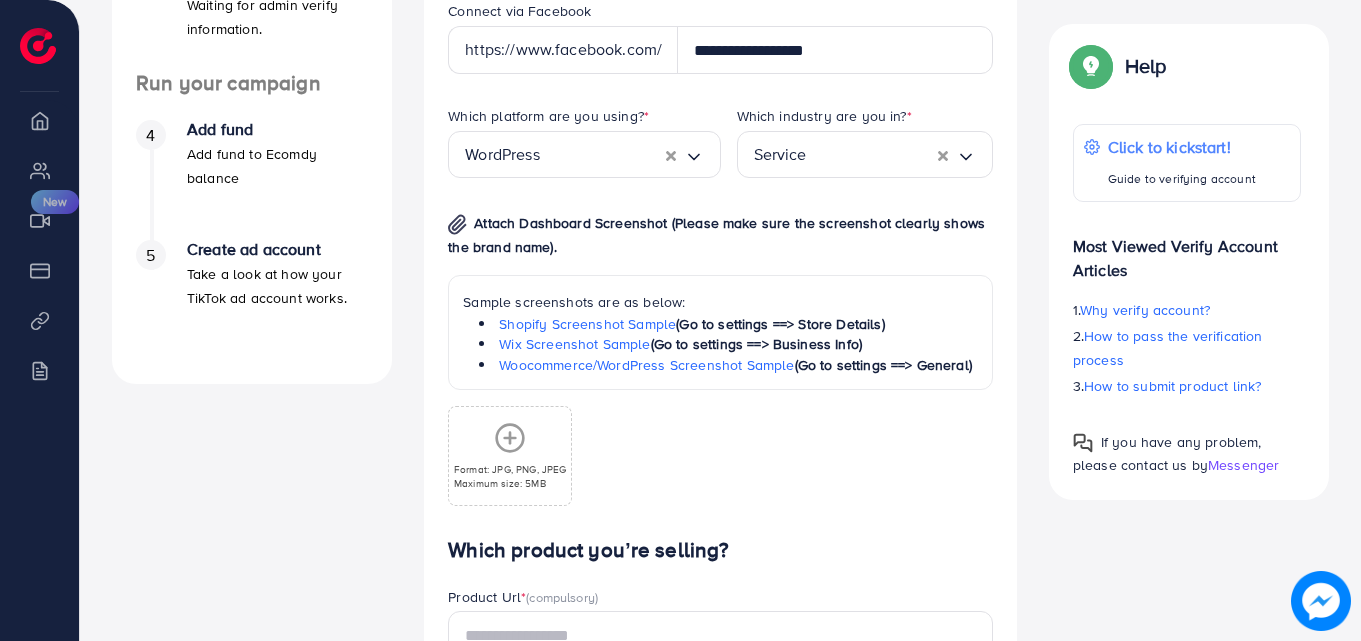 scroll, scrollTop: 700, scrollLeft: 0, axis: vertical 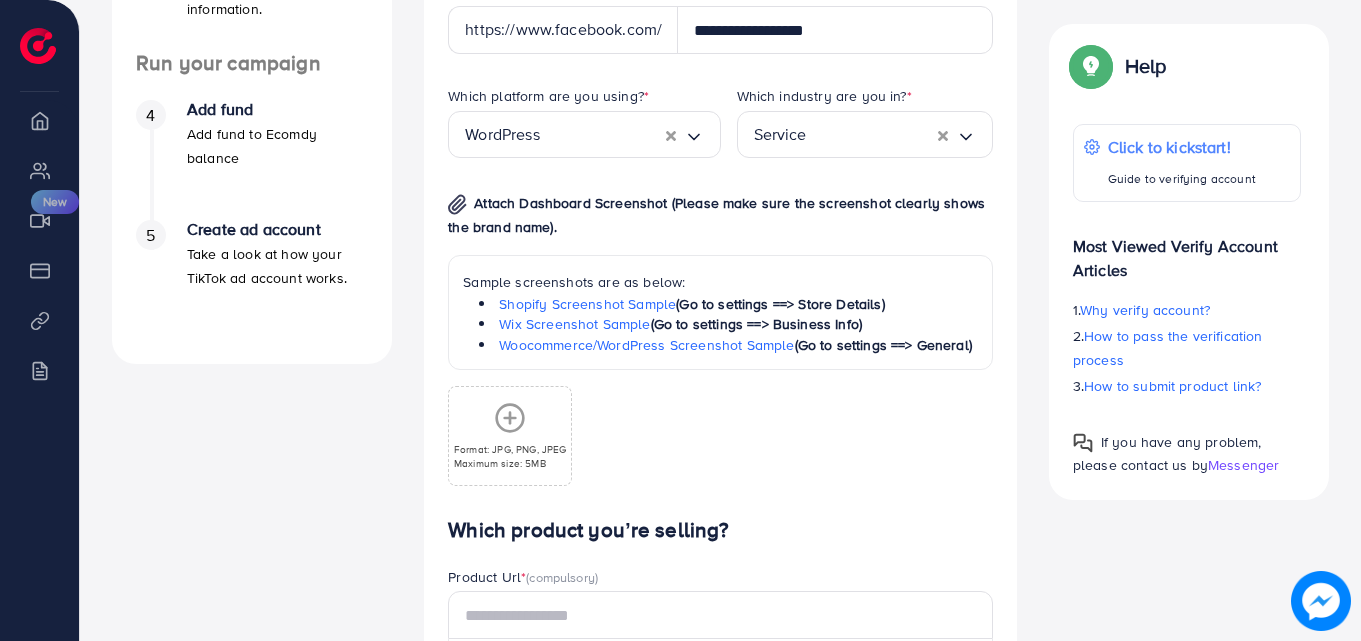 click 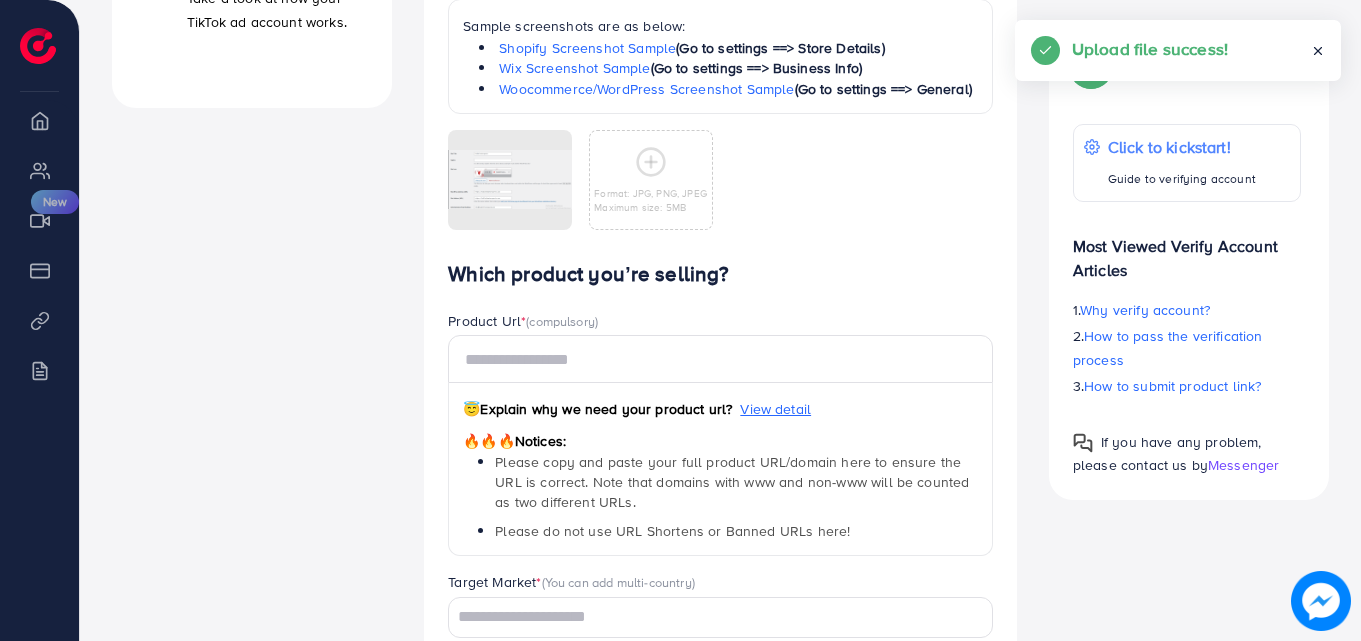 scroll, scrollTop: 1000, scrollLeft: 0, axis: vertical 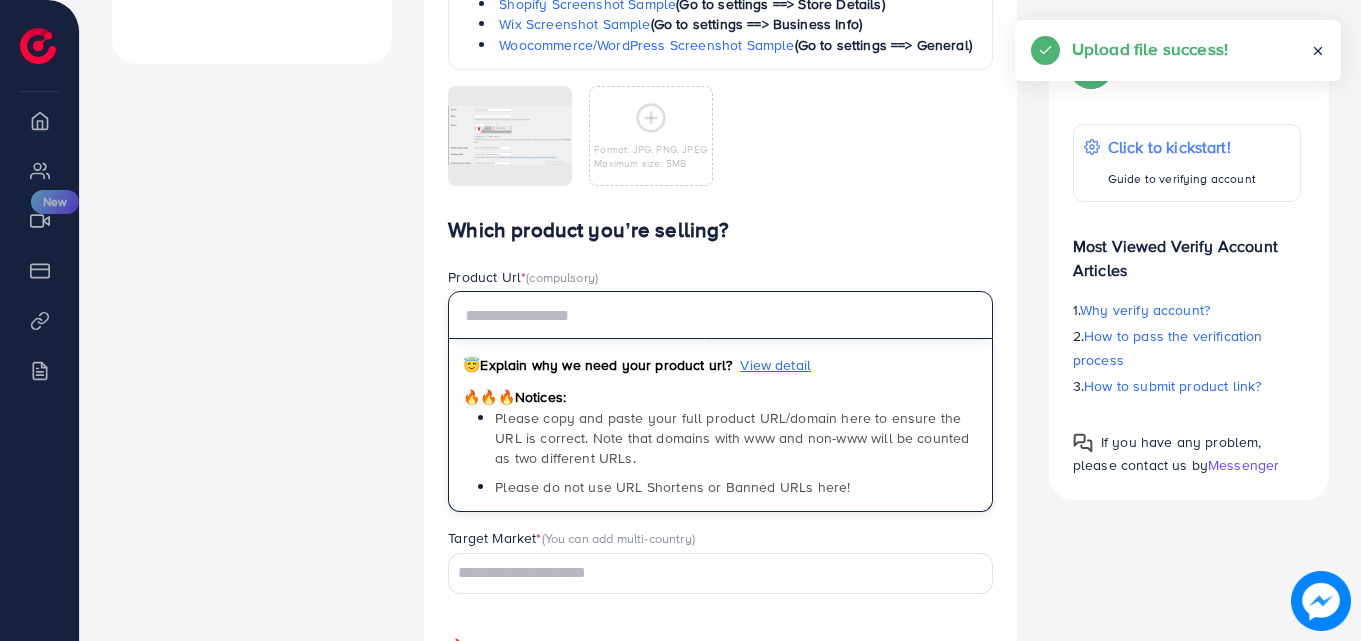 click at bounding box center (720, 315) 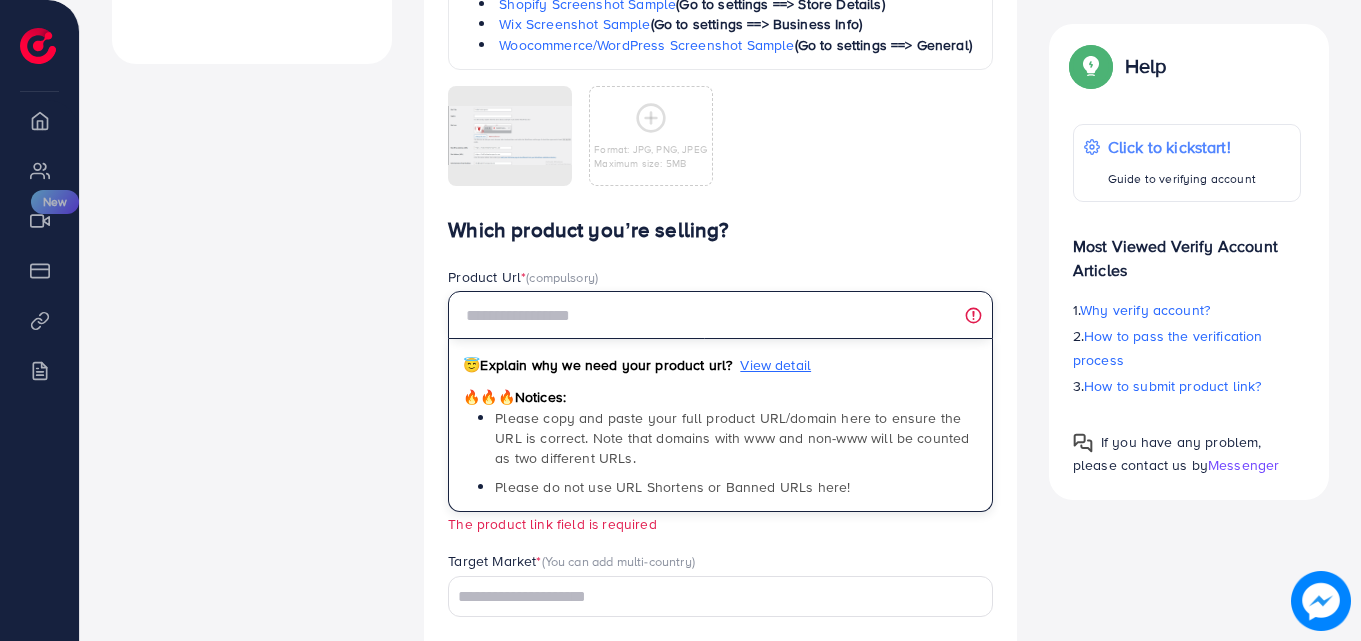 paste on "**********" 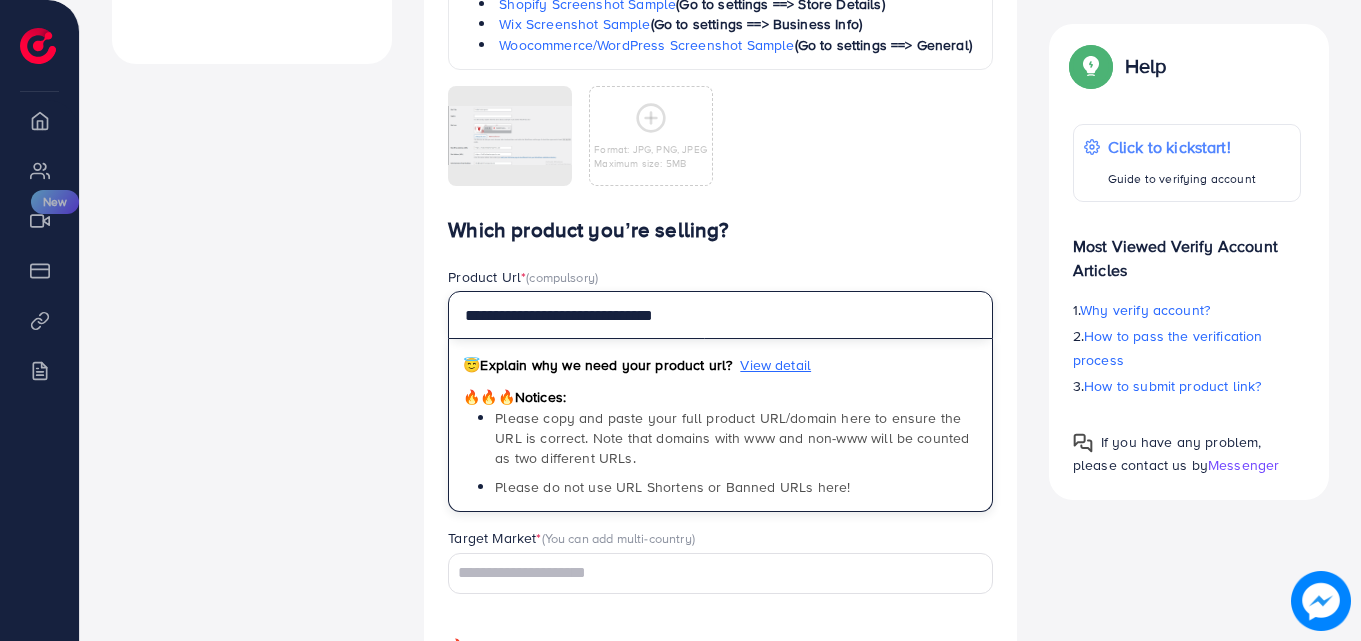 scroll, scrollTop: 1173, scrollLeft: 0, axis: vertical 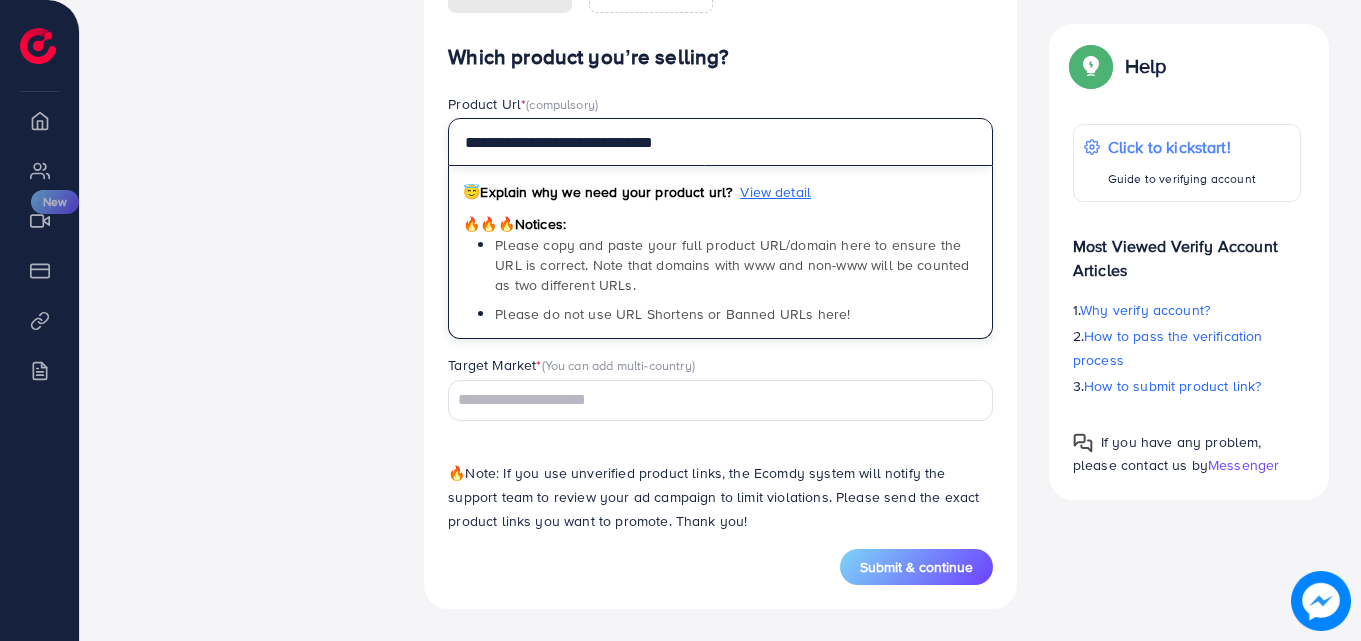 type on "**********" 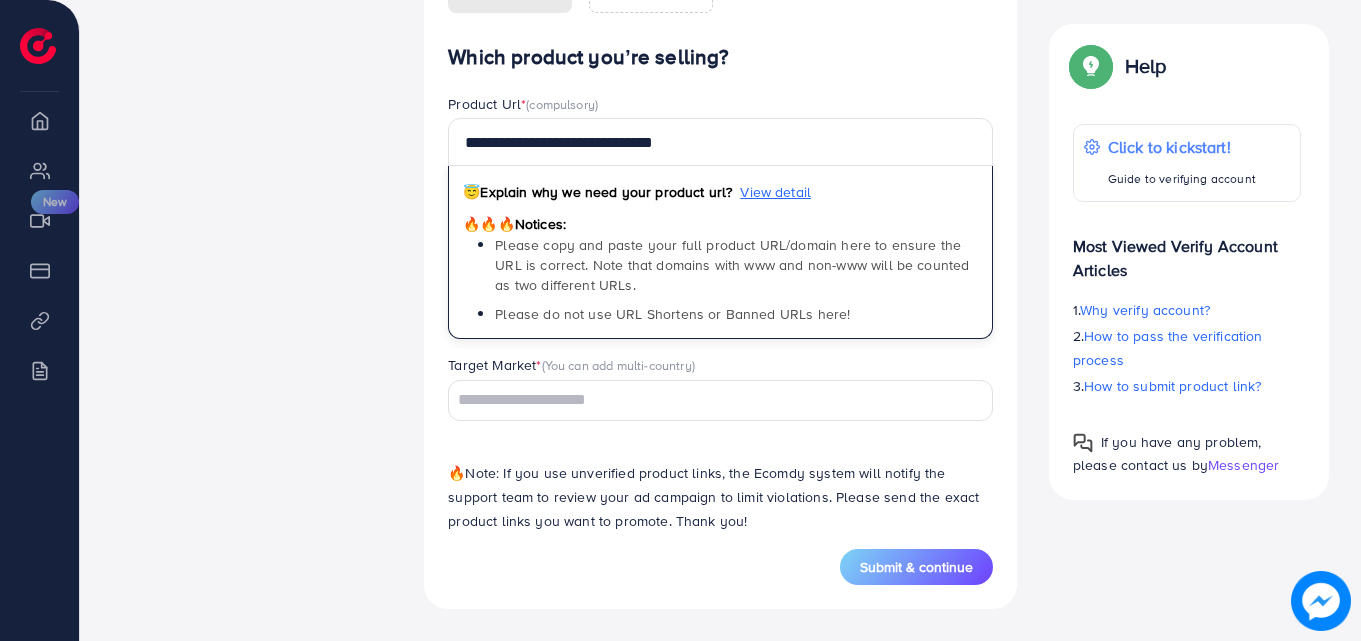 click at bounding box center [709, 400] 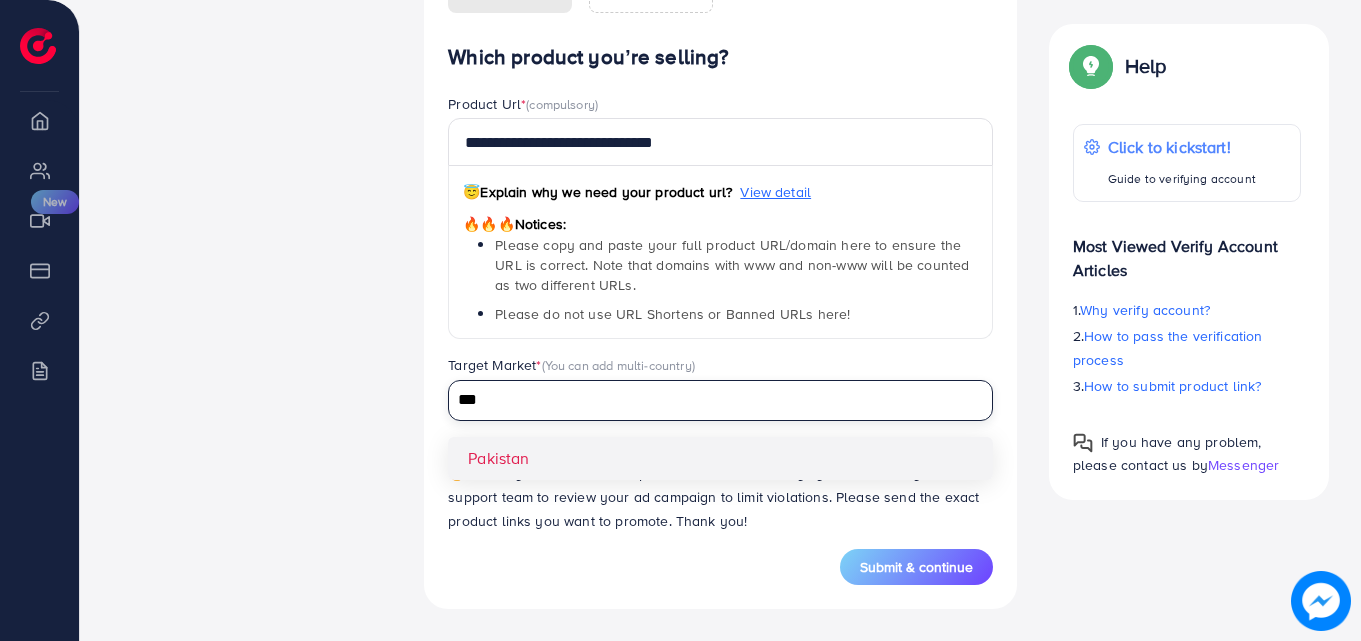 type on "***" 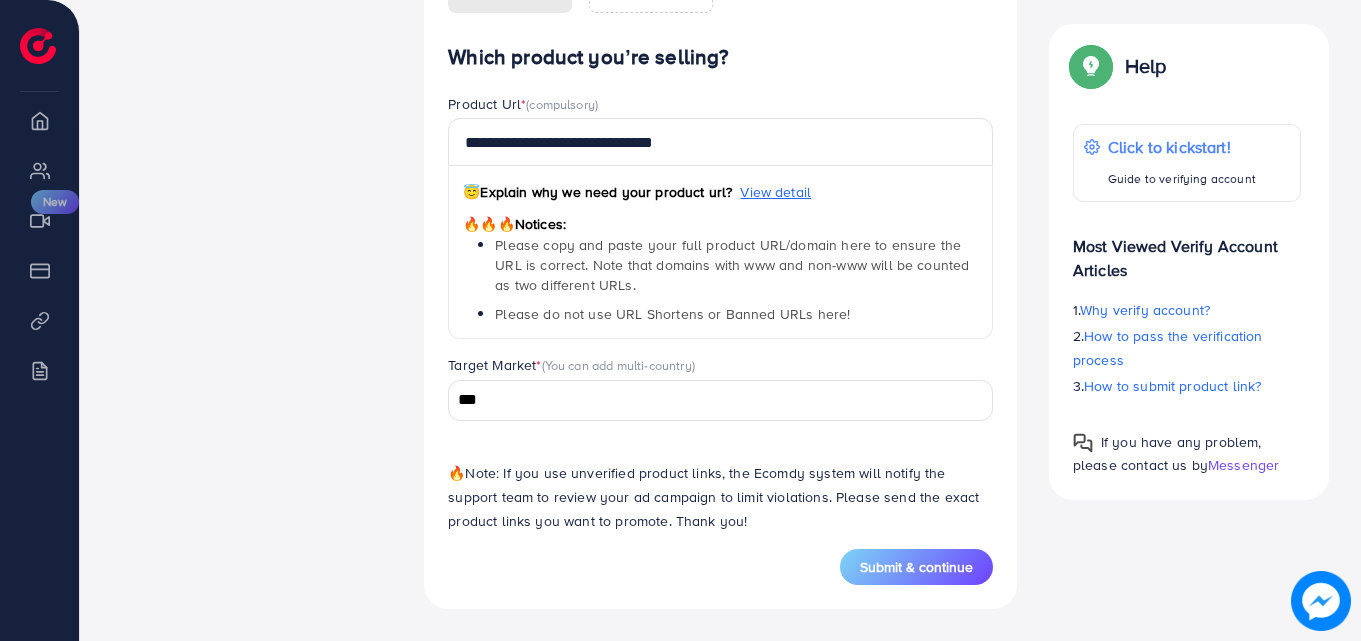 click on "***       Loading..." at bounding box center [720, 400] 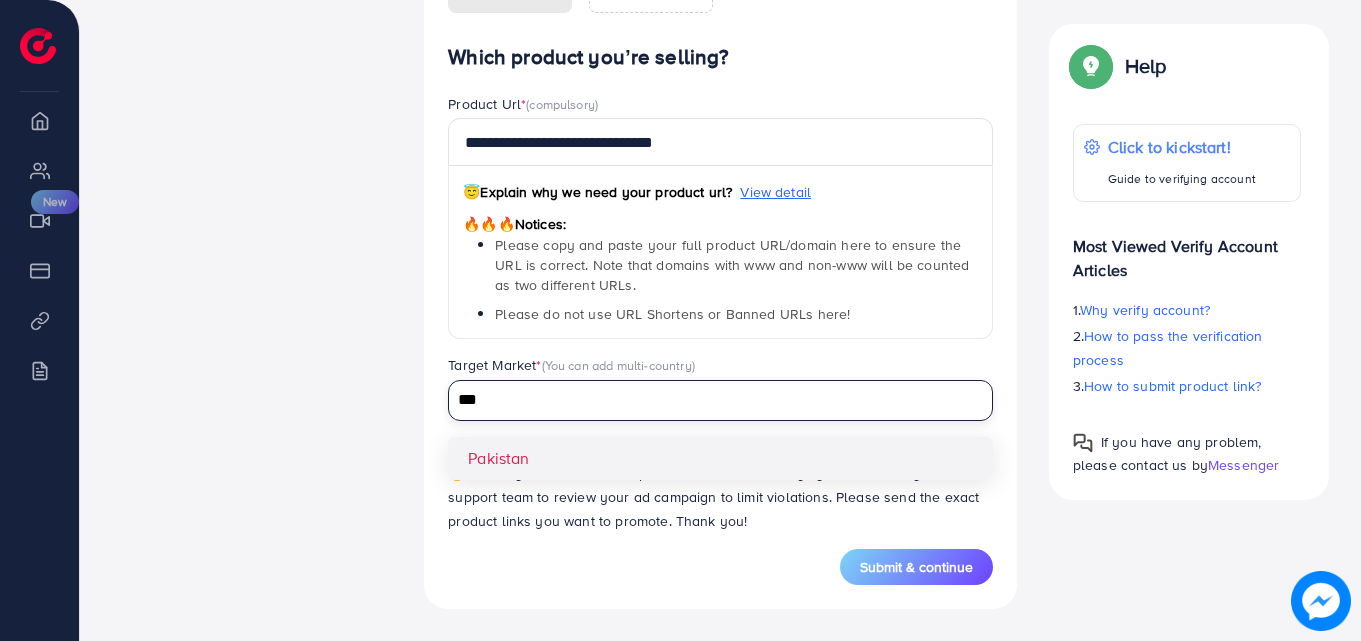 type 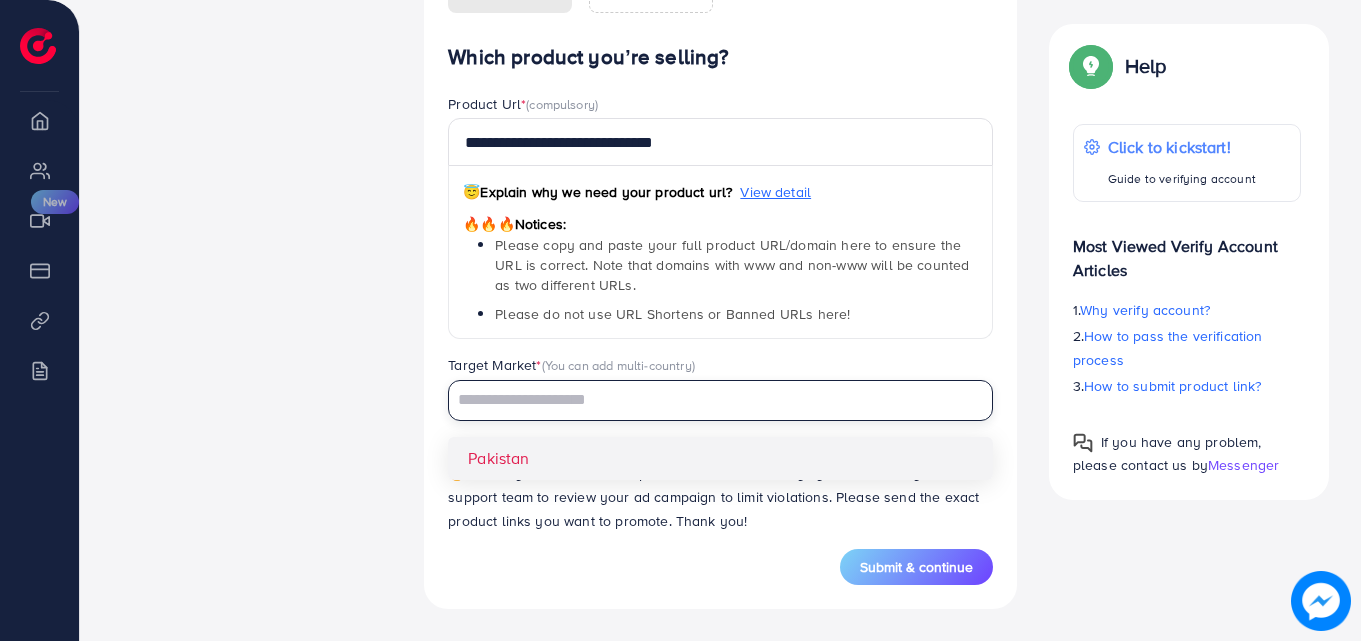 click on "**********" at bounding box center [720, 297] 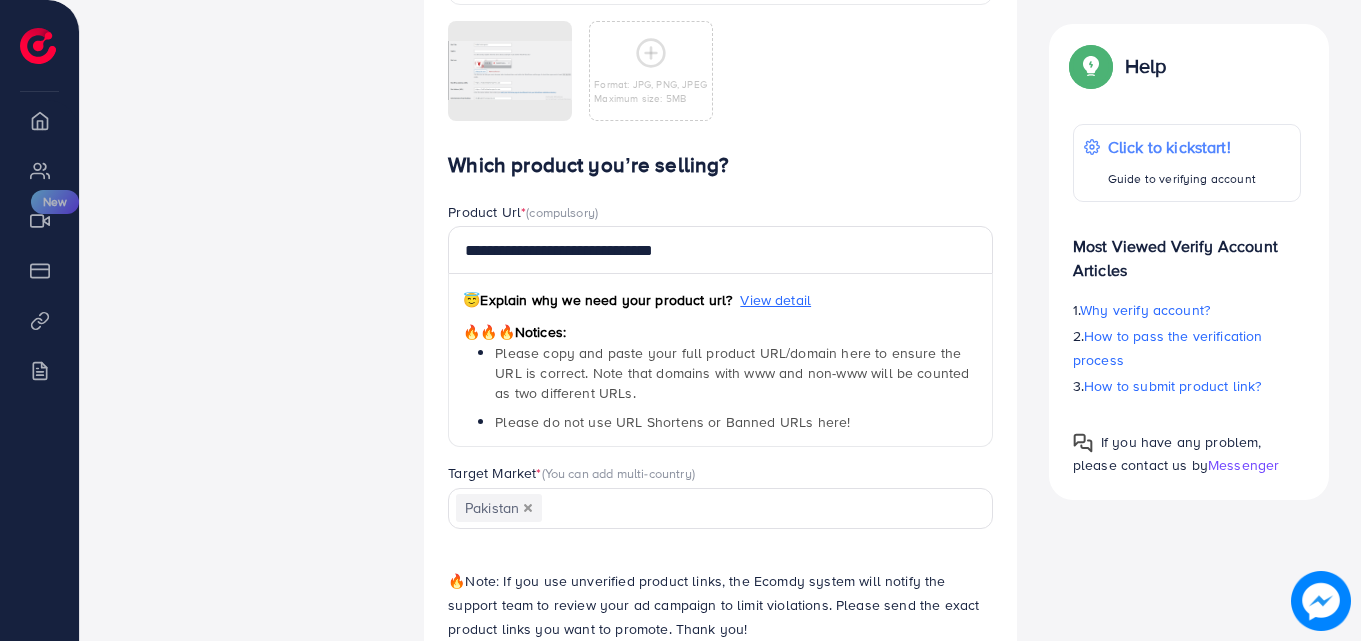 scroll, scrollTop: 1173, scrollLeft: 0, axis: vertical 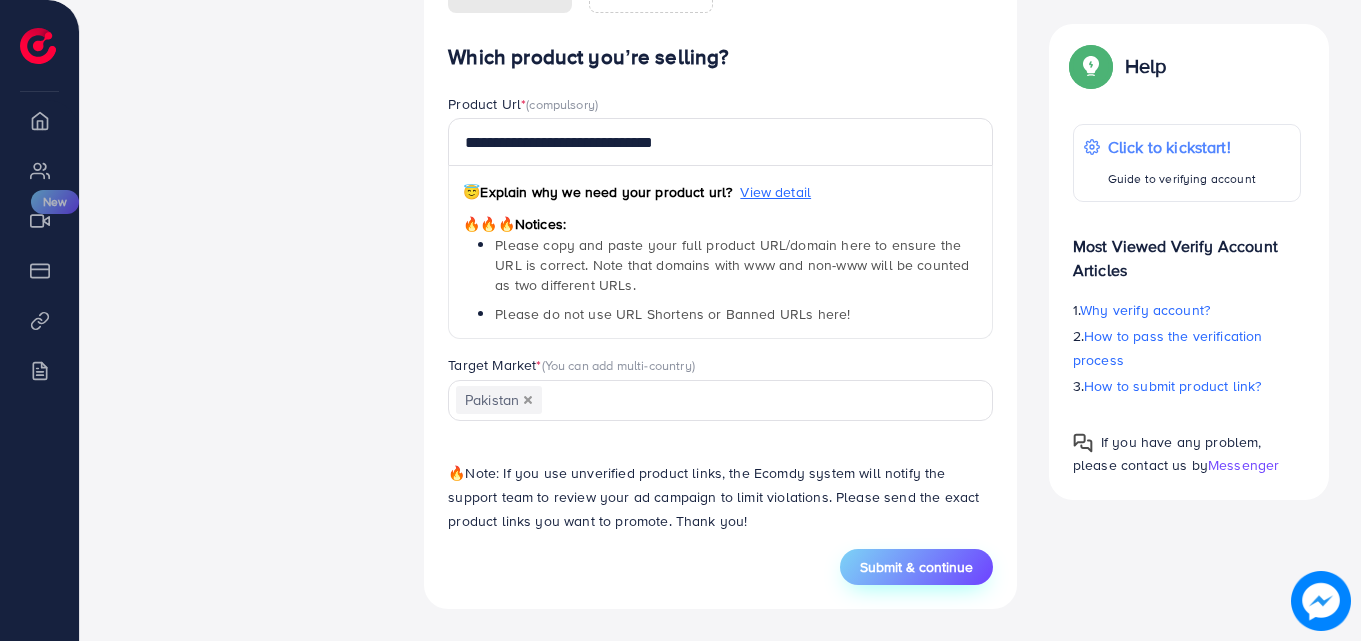 click on "Submit & continue" at bounding box center (916, 567) 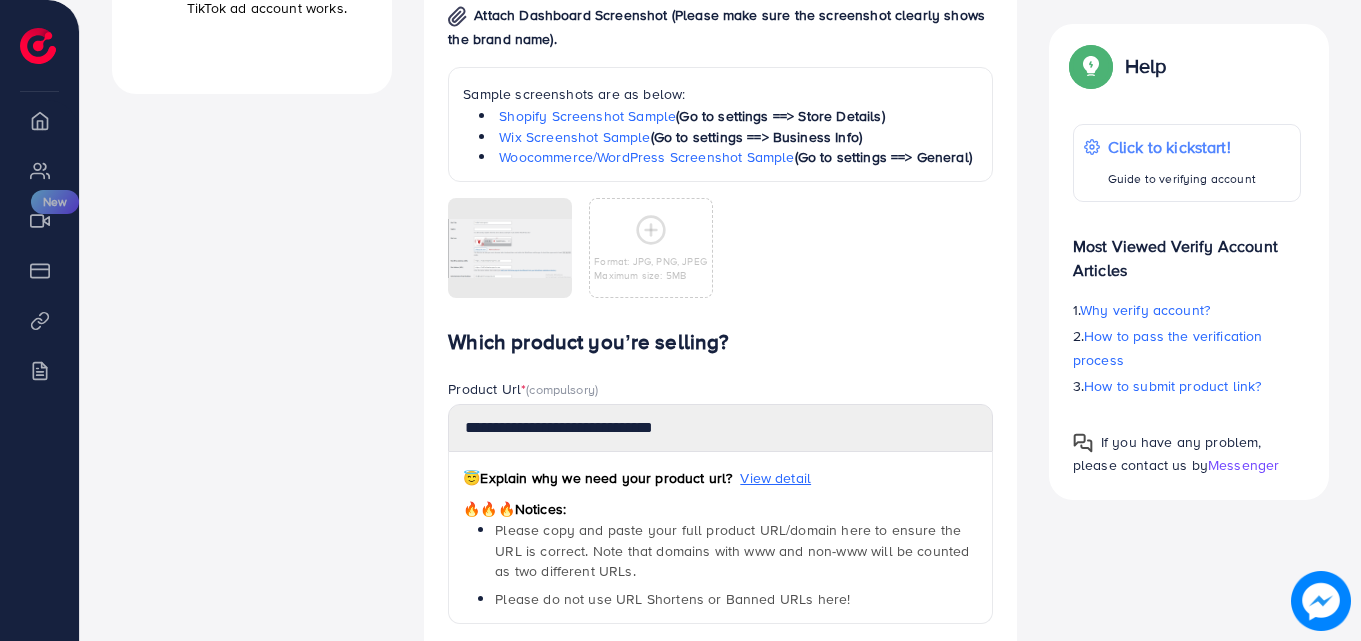scroll, scrollTop: 0, scrollLeft: 0, axis: both 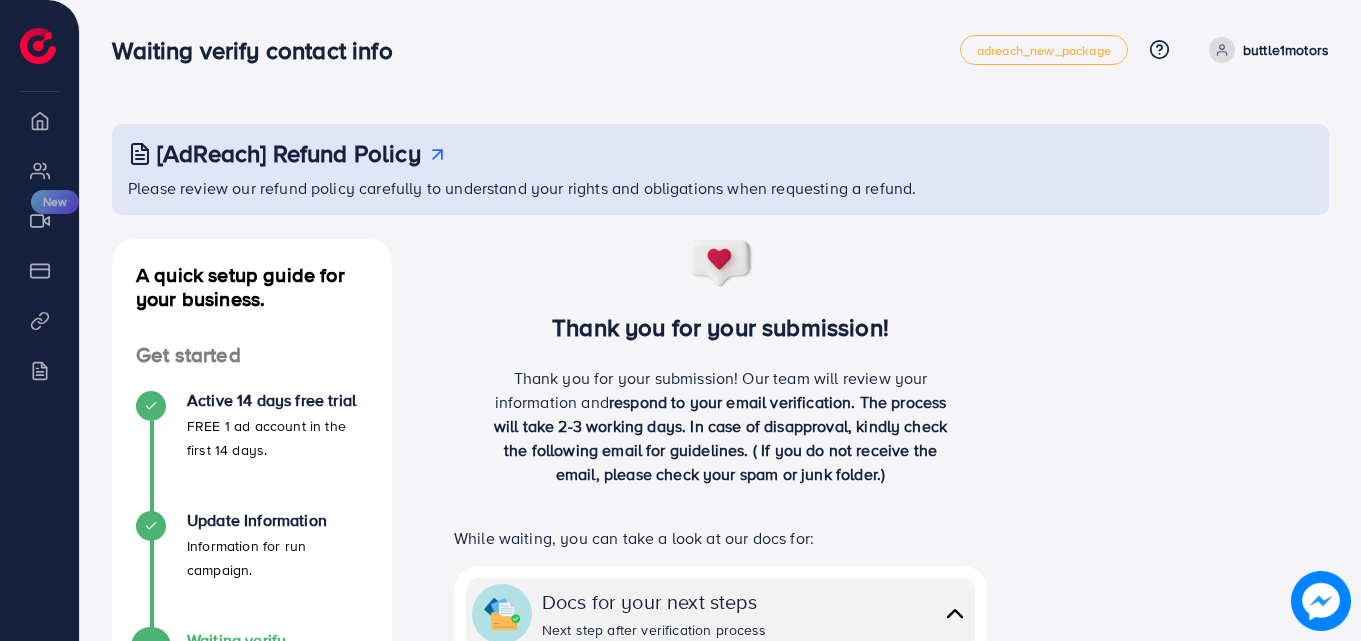 click on "buttle1motors" at bounding box center (1286, 50) 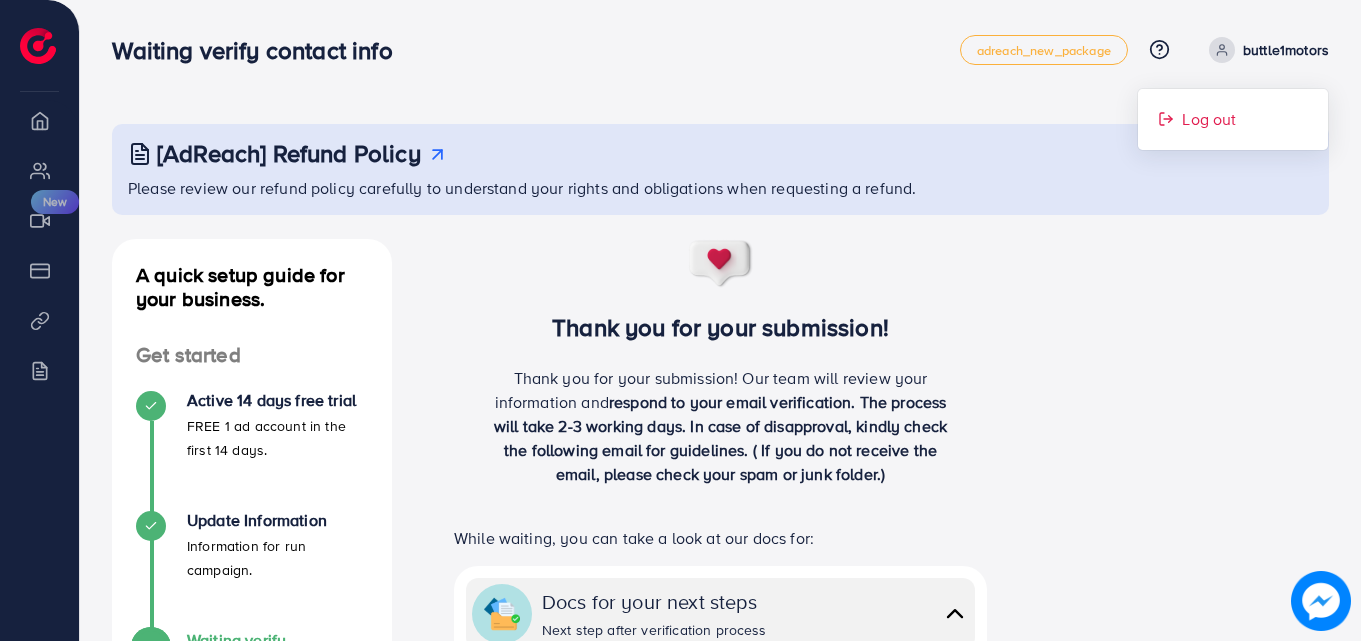click on "Log out" at bounding box center [1209, 119] 